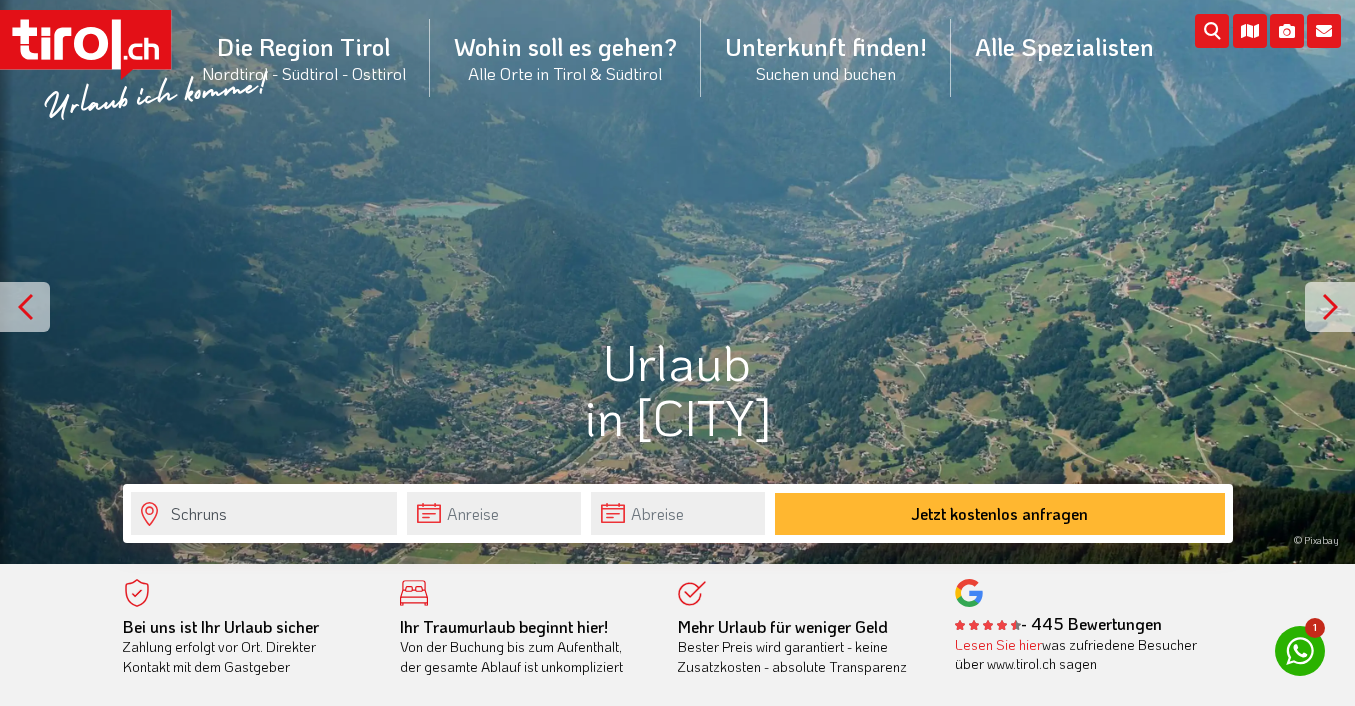 scroll, scrollTop: 0, scrollLeft: 0, axis: both 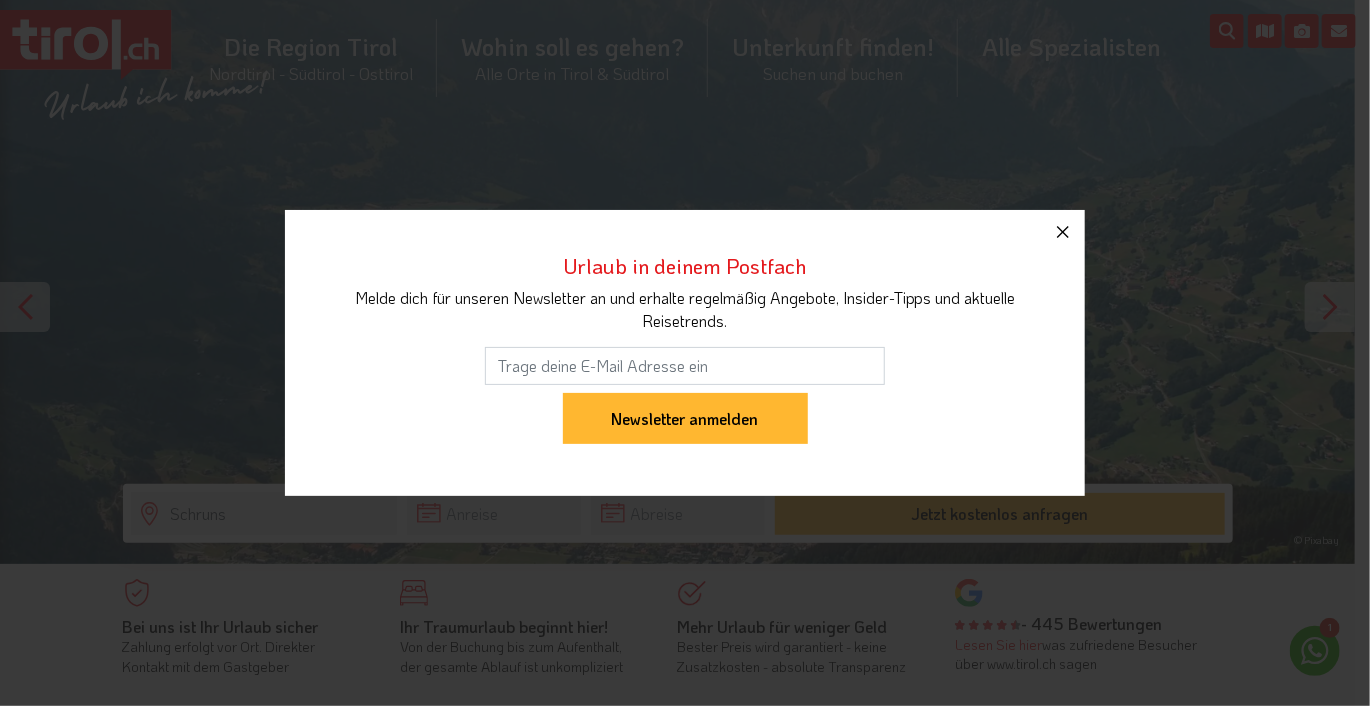 click 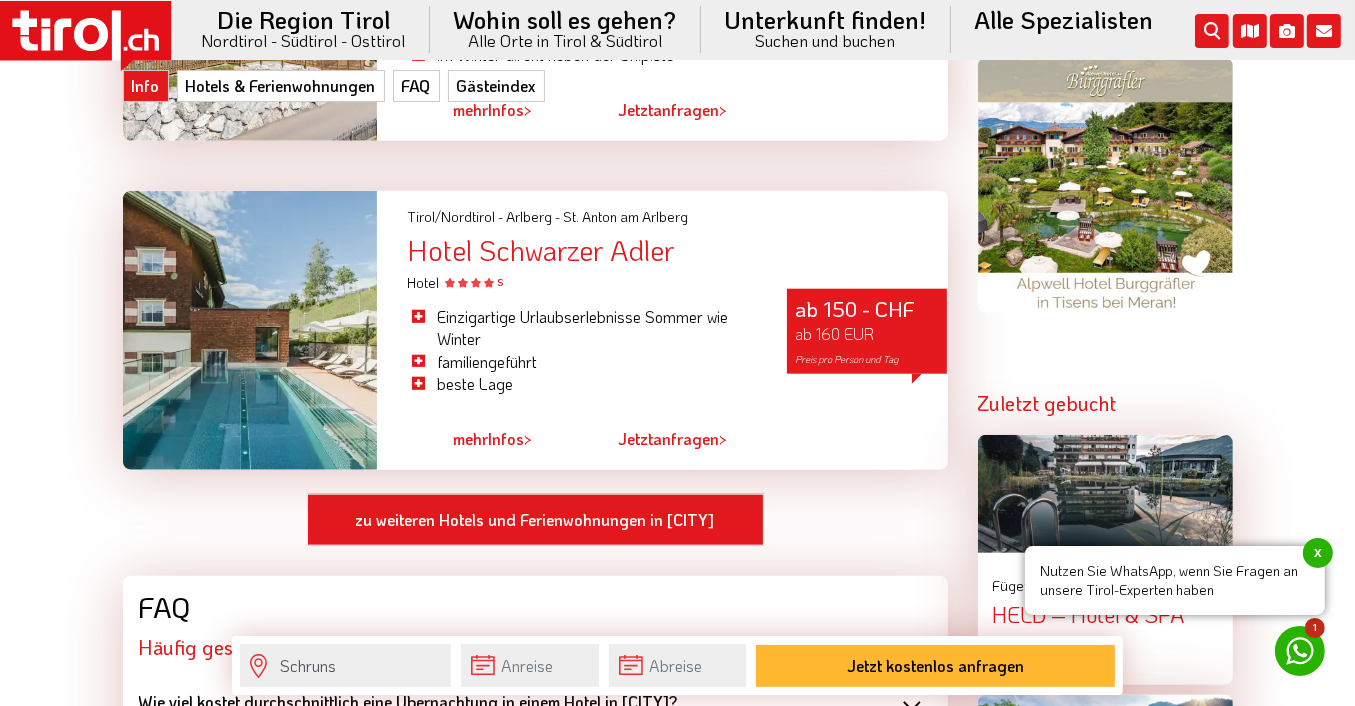 scroll, scrollTop: 2100, scrollLeft: 0, axis: vertical 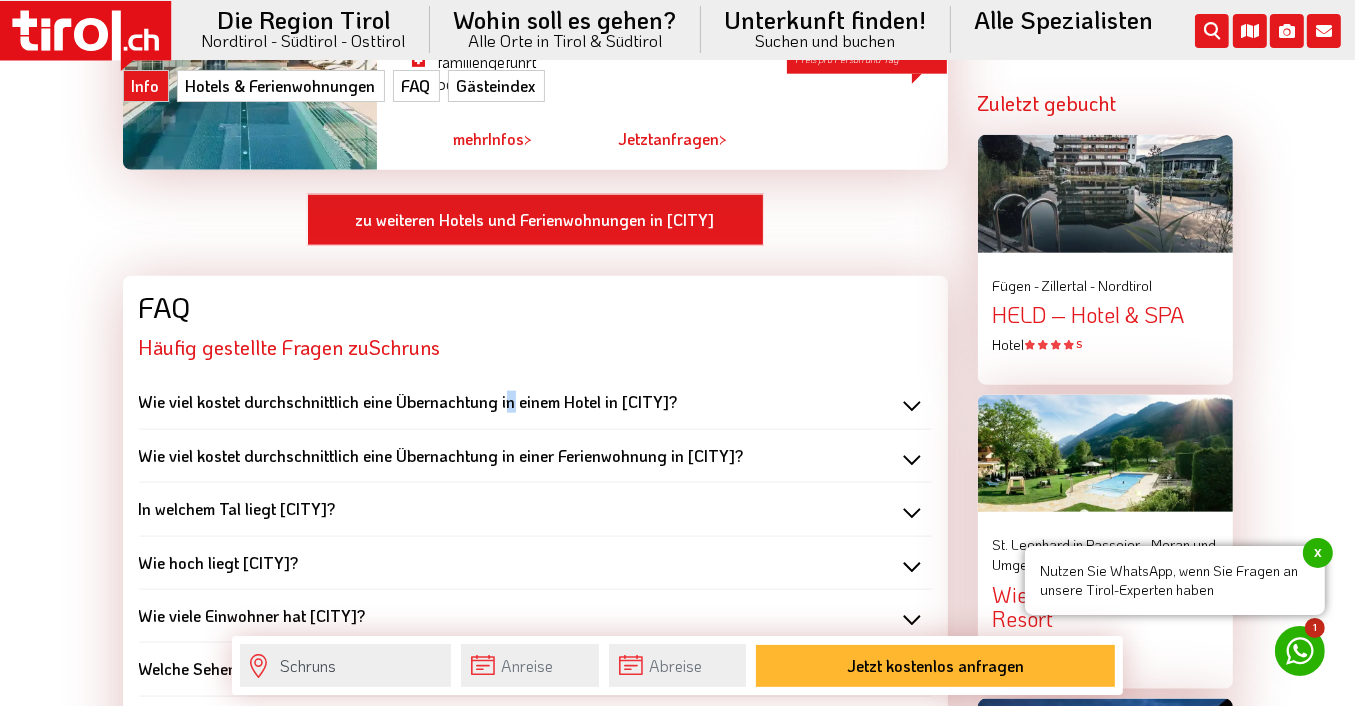 click on "Wie viel kostet durchschnittlich eine Übernachtung in einem Hotel in Schruns?" at bounding box center (408, 401) 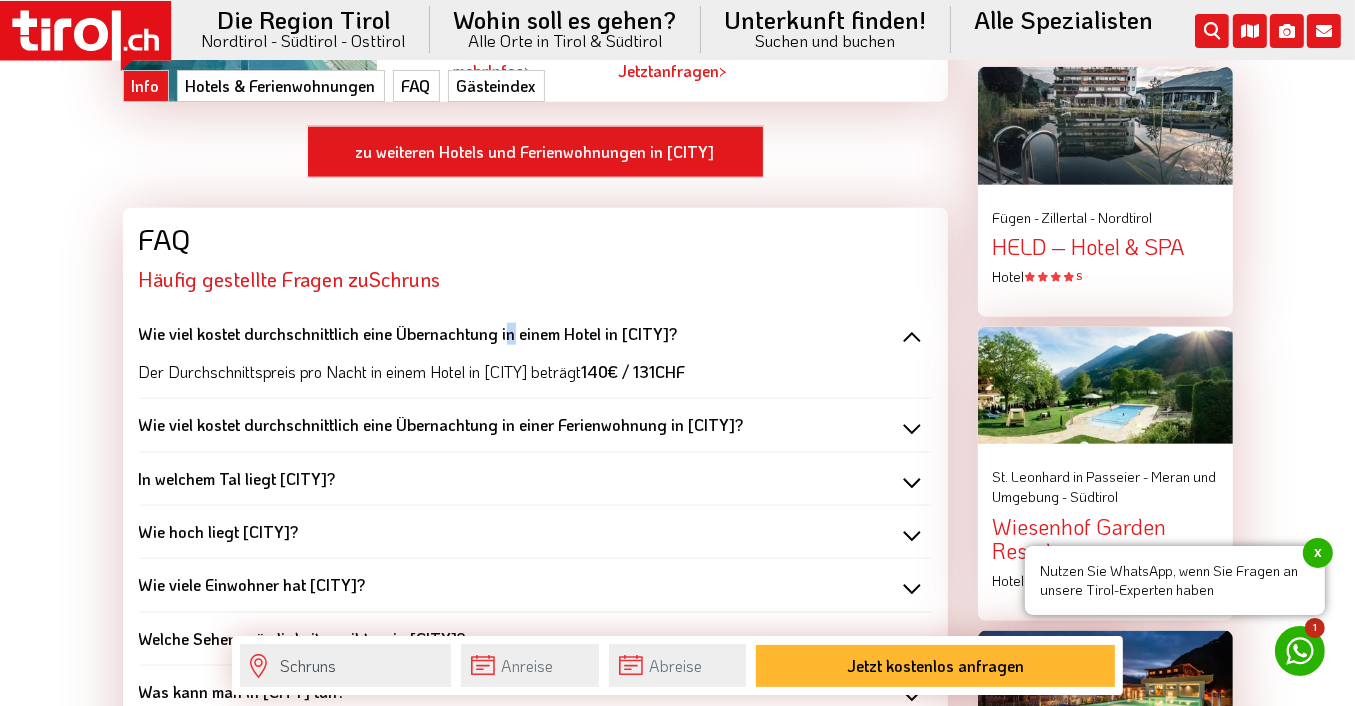 scroll, scrollTop: 2200, scrollLeft: 0, axis: vertical 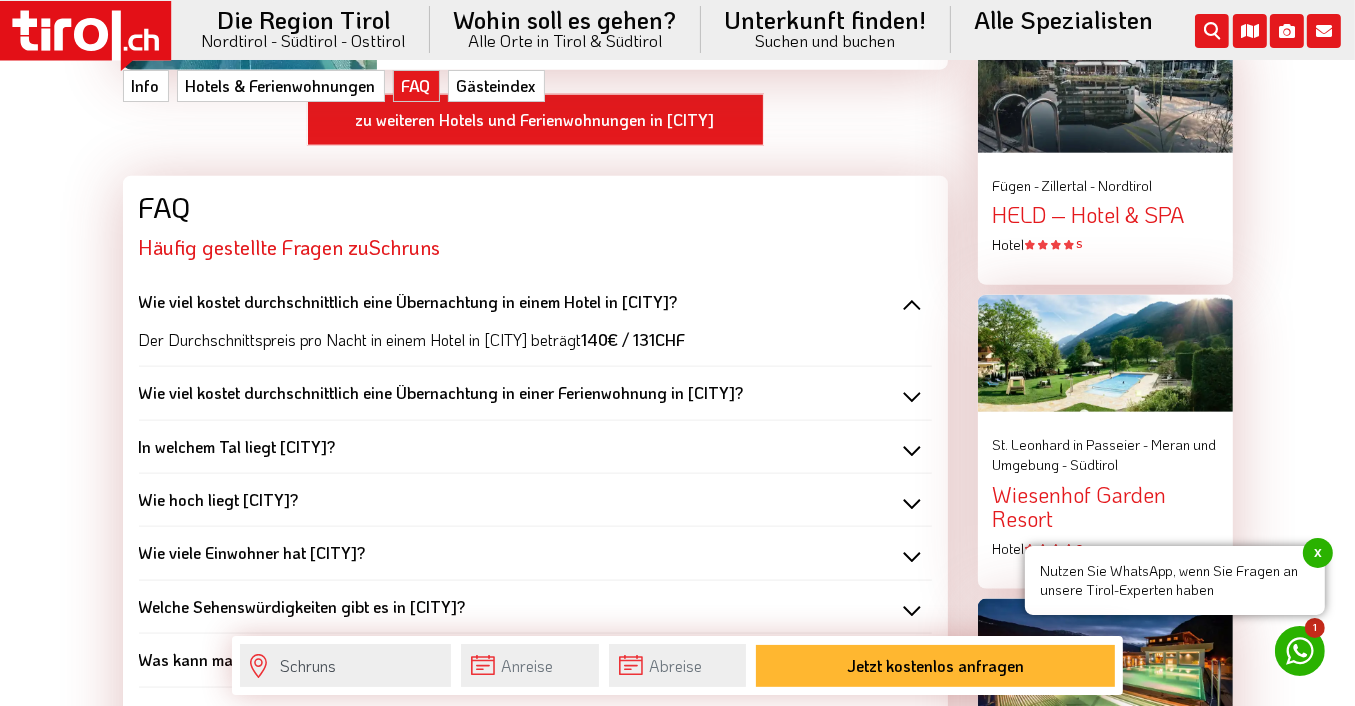 click on "Wie viel kostet durchschnittlich eine Übernachtung in einer Ferienwohnung in Schruns?" at bounding box center (441, 392) 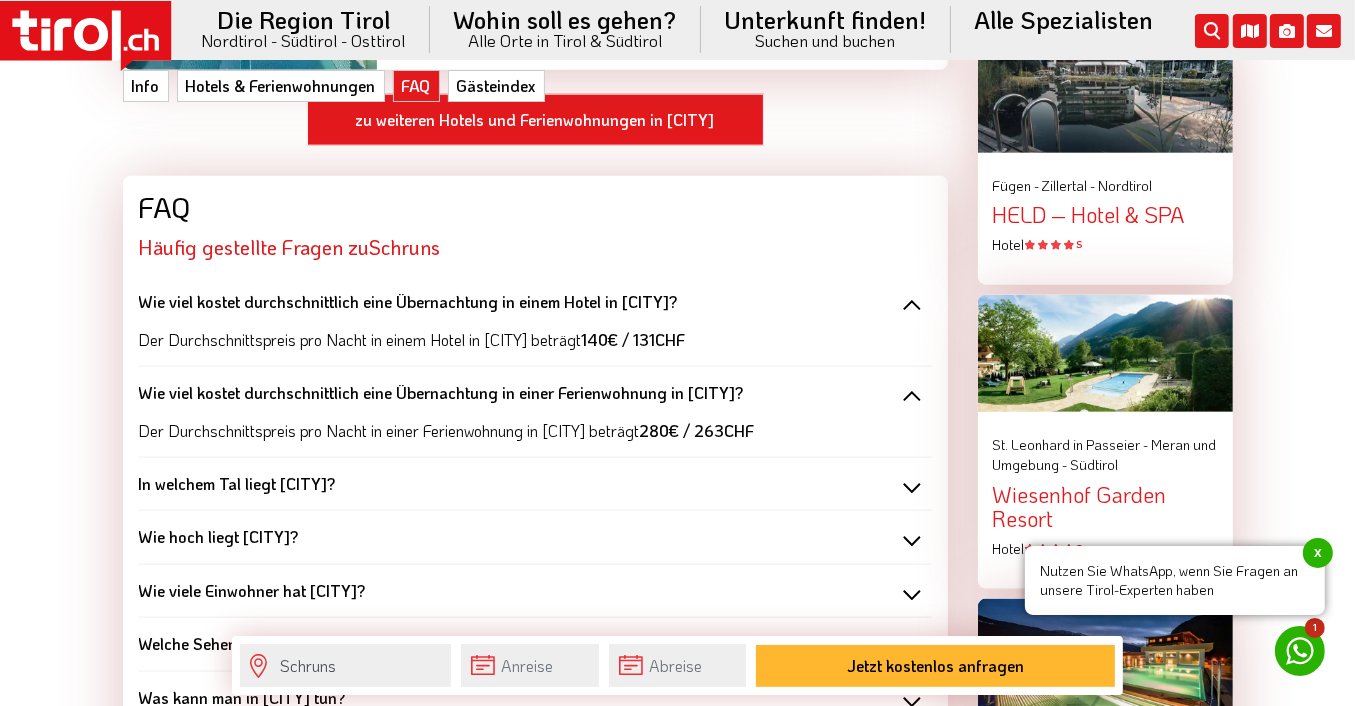 click on "In welchem Tal liegt Schruns?" at bounding box center (237, 483) 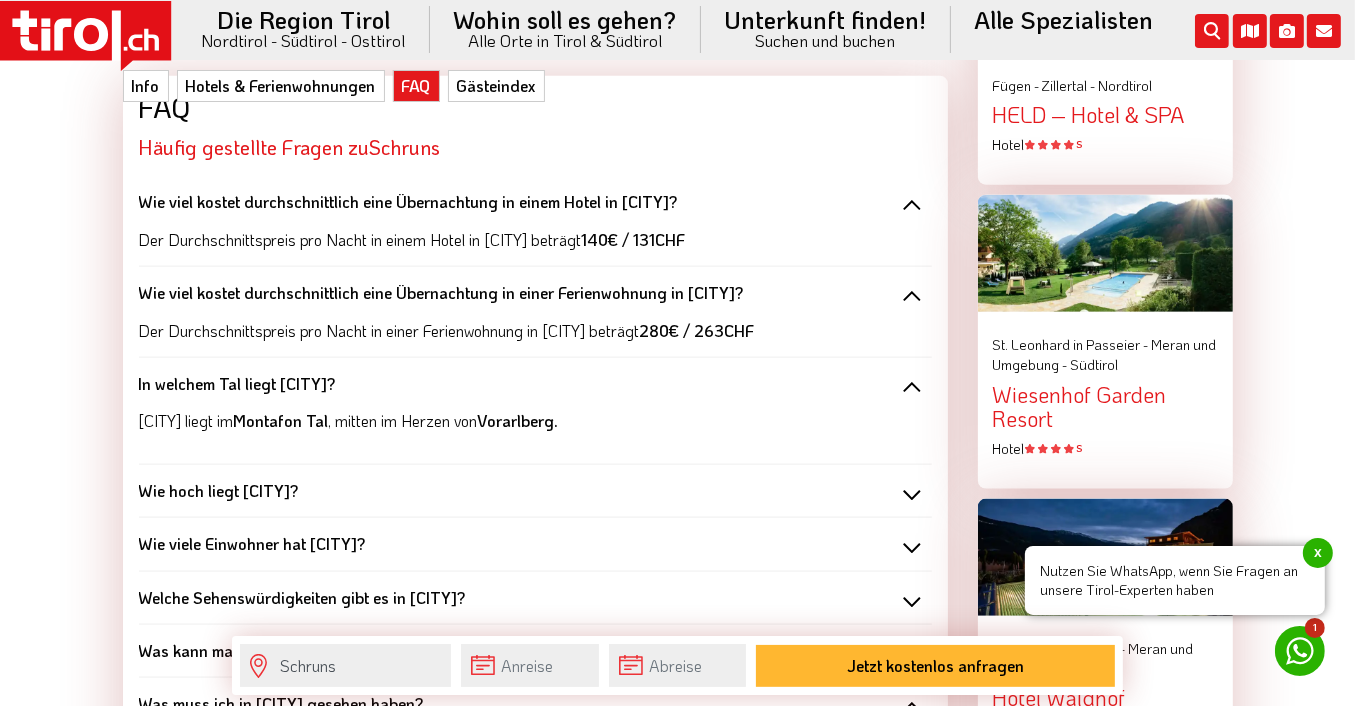 scroll, scrollTop: 2400, scrollLeft: 0, axis: vertical 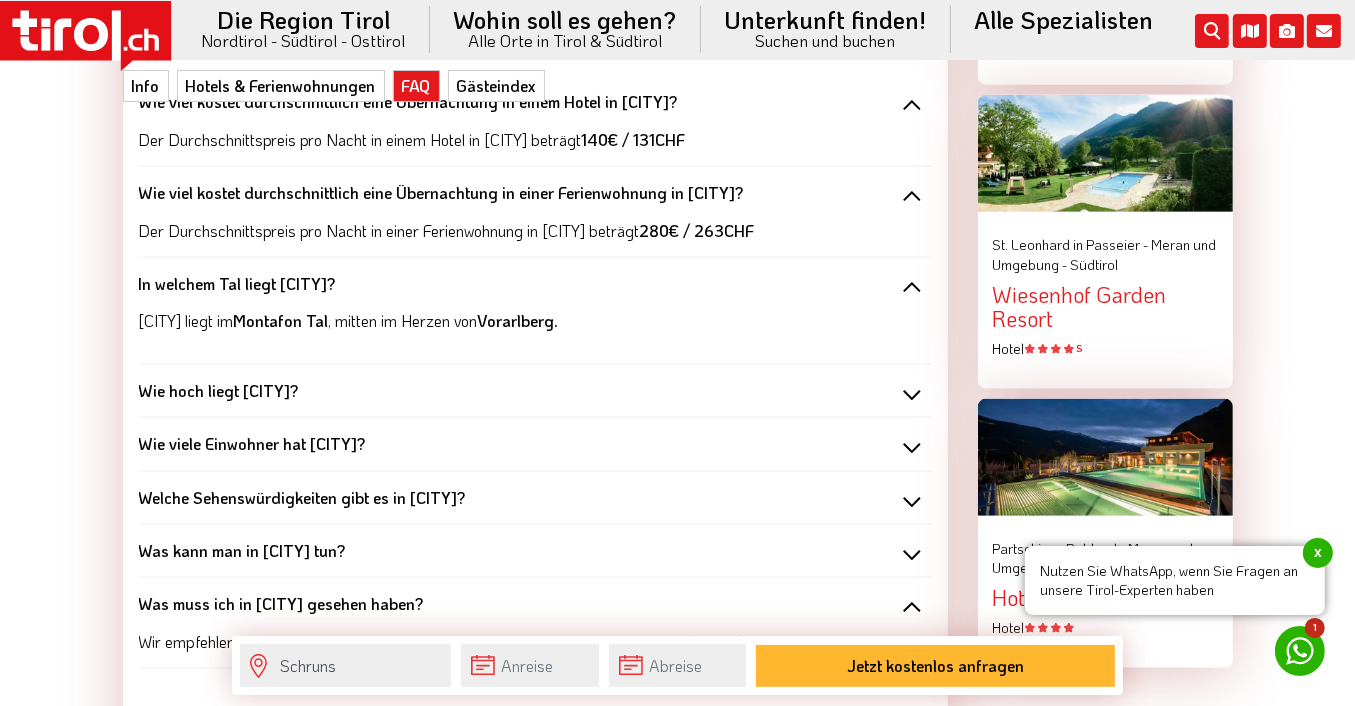 click on "Wie hoch liegt Schruns?" at bounding box center (219, 390) 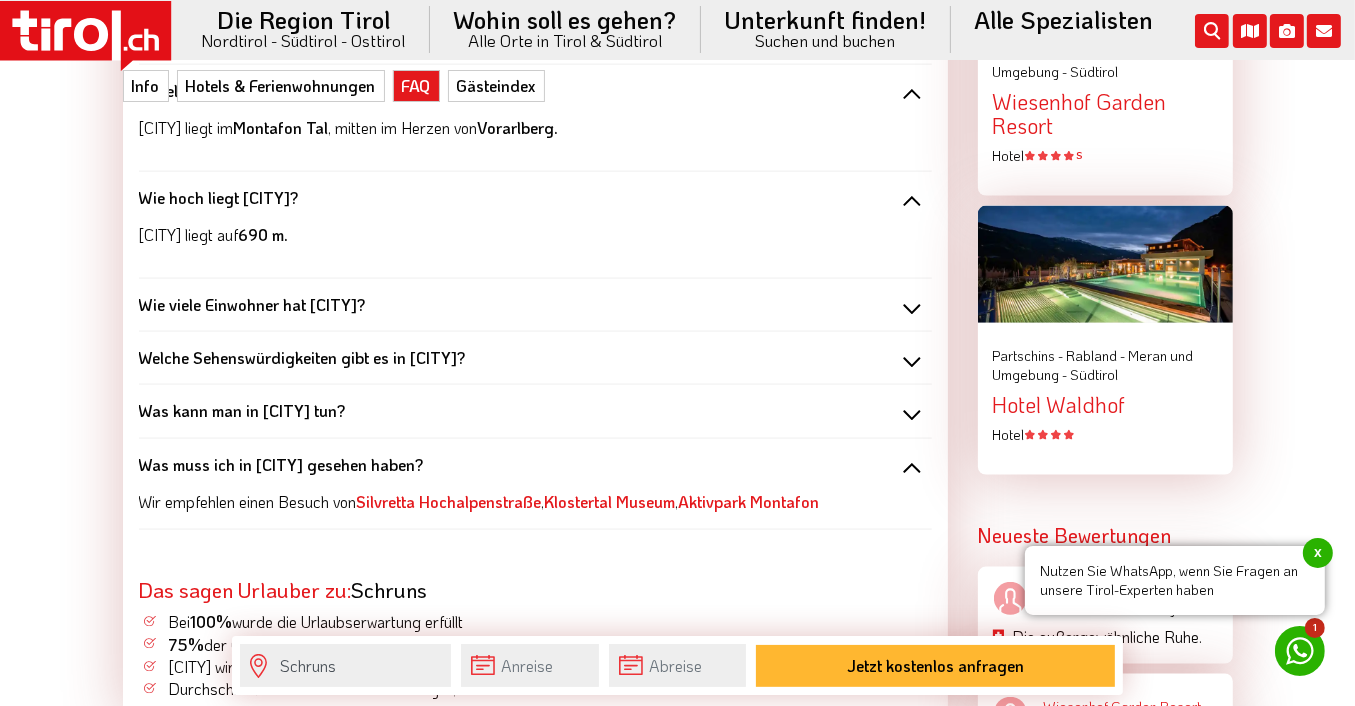 scroll, scrollTop: 2600, scrollLeft: 0, axis: vertical 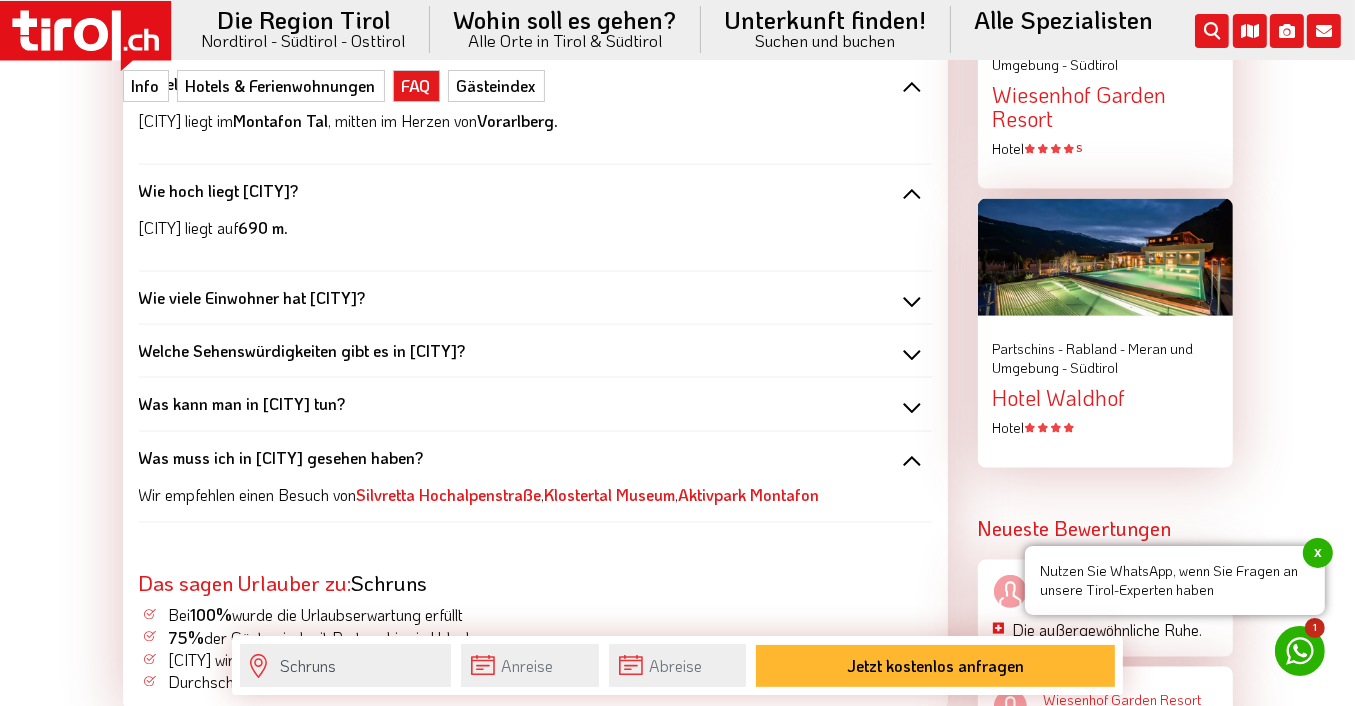 click on "Wie viele Einwohner hat Schruns?" at bounding box center (252, 297) 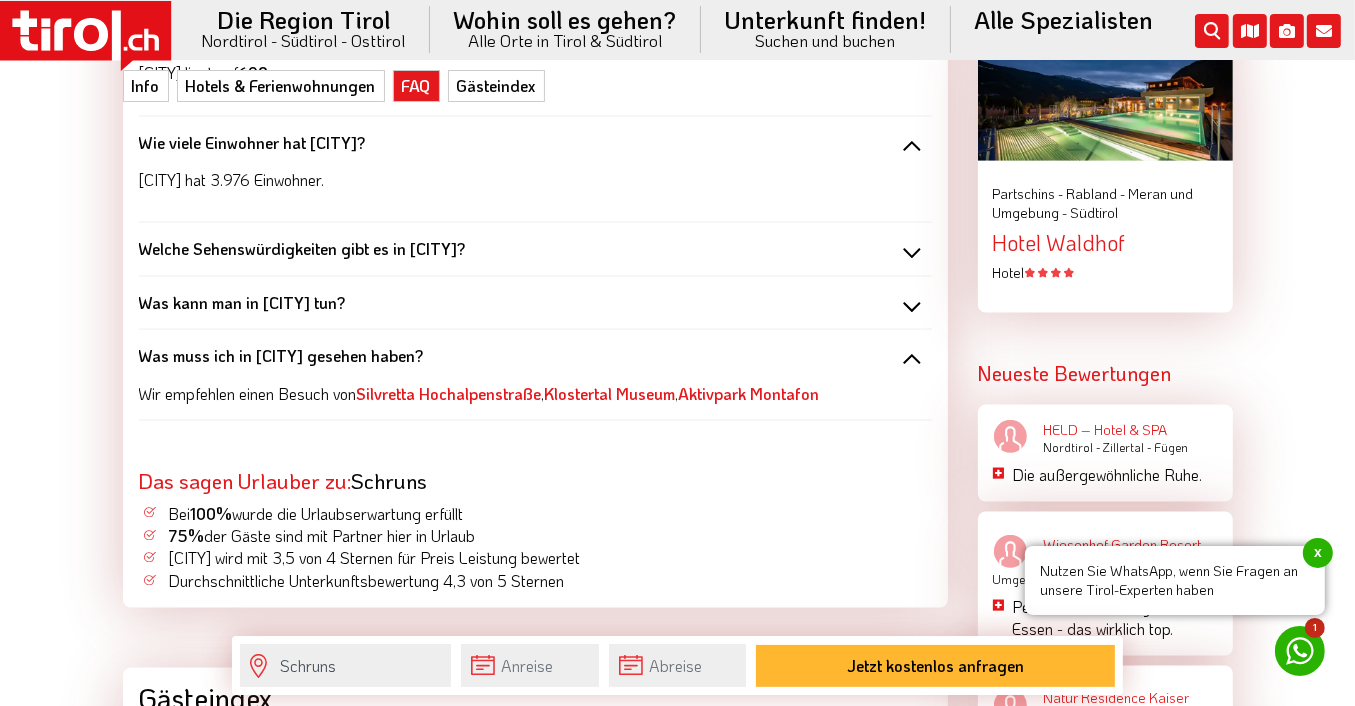 scroll, scrollTop: 2800, scrollLeft: 0, axis: vertical 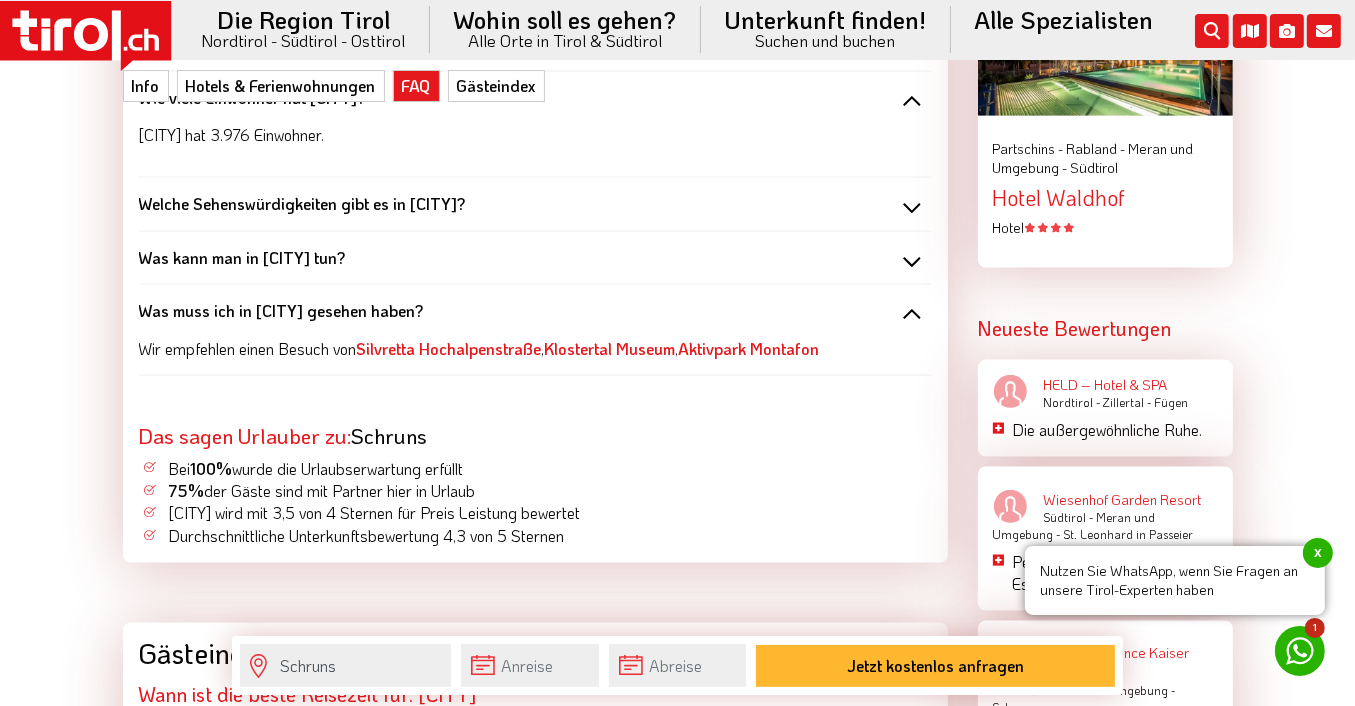 click on "Welche Sehenswürdigkeiten gibt es in Schruns?" at bounding box center (302, 203) 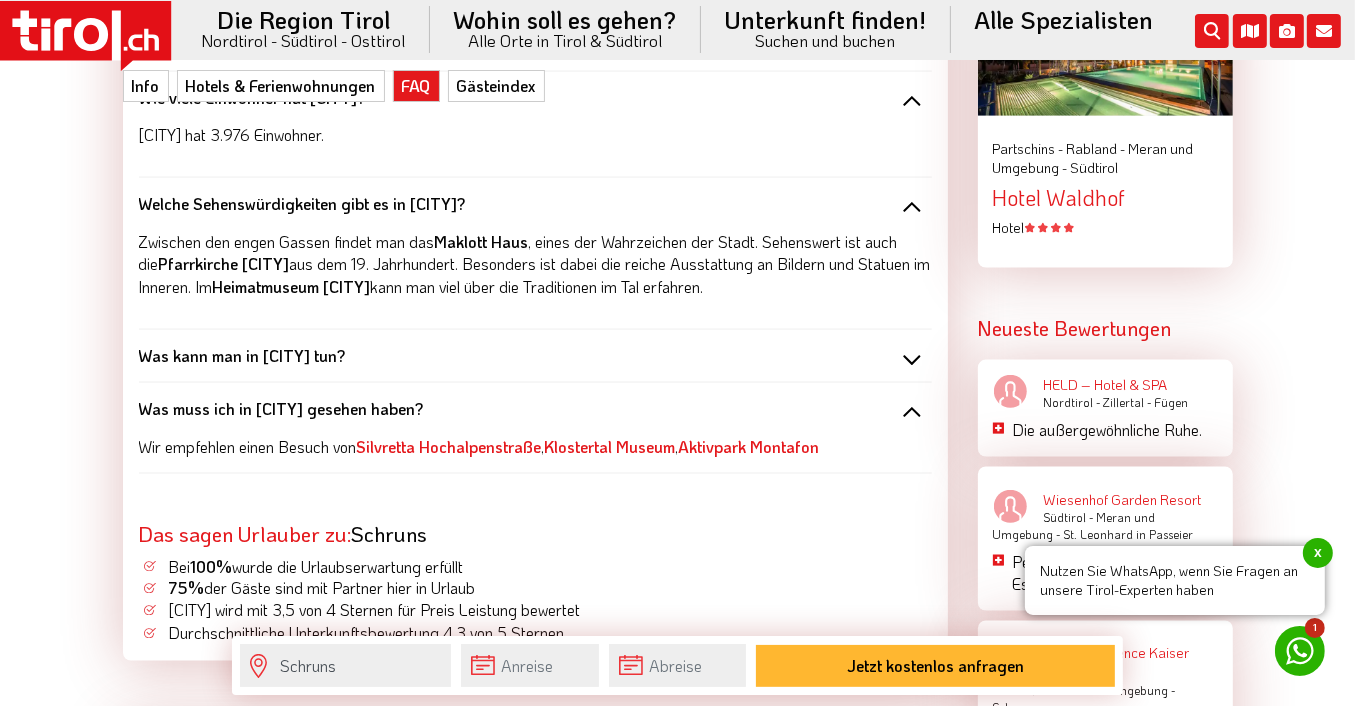 click on "Was kann man in Schruns tun?" at bounding box center [242, 355] 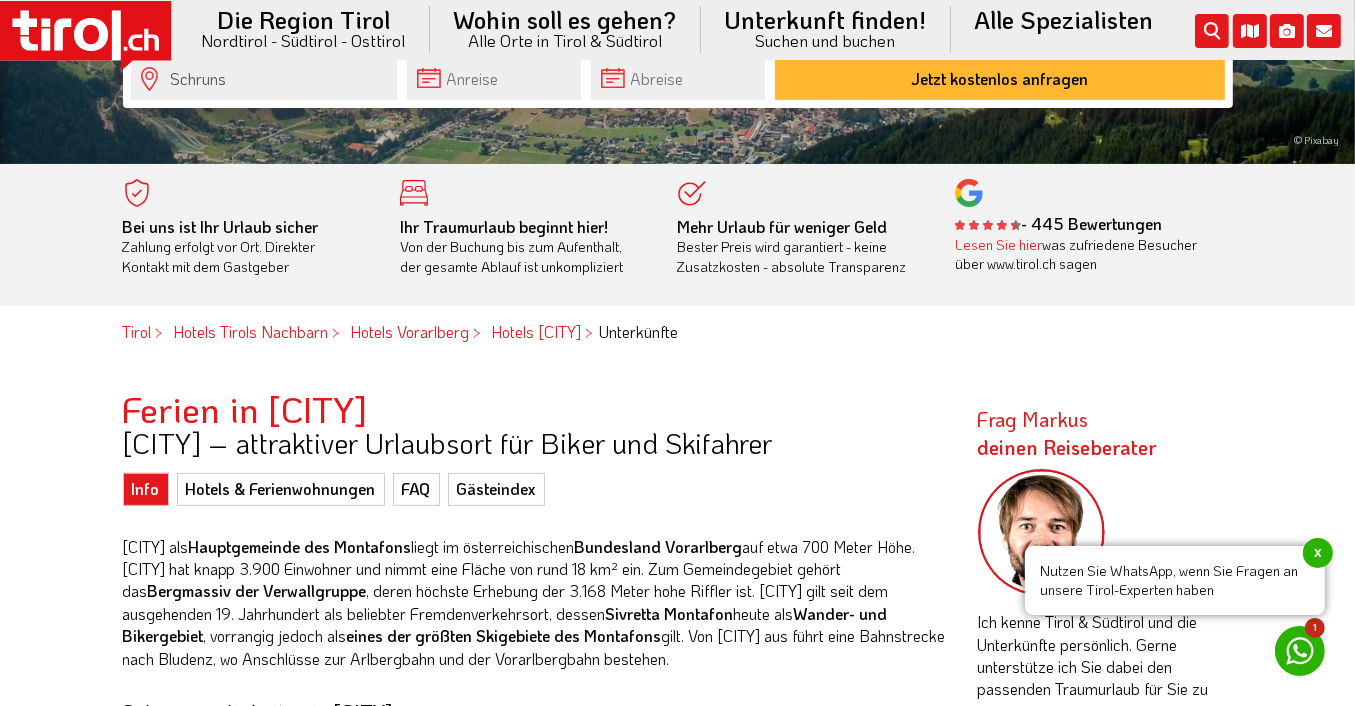 scroll, scrollTop: 0, scrollLeft: 0, axis: both 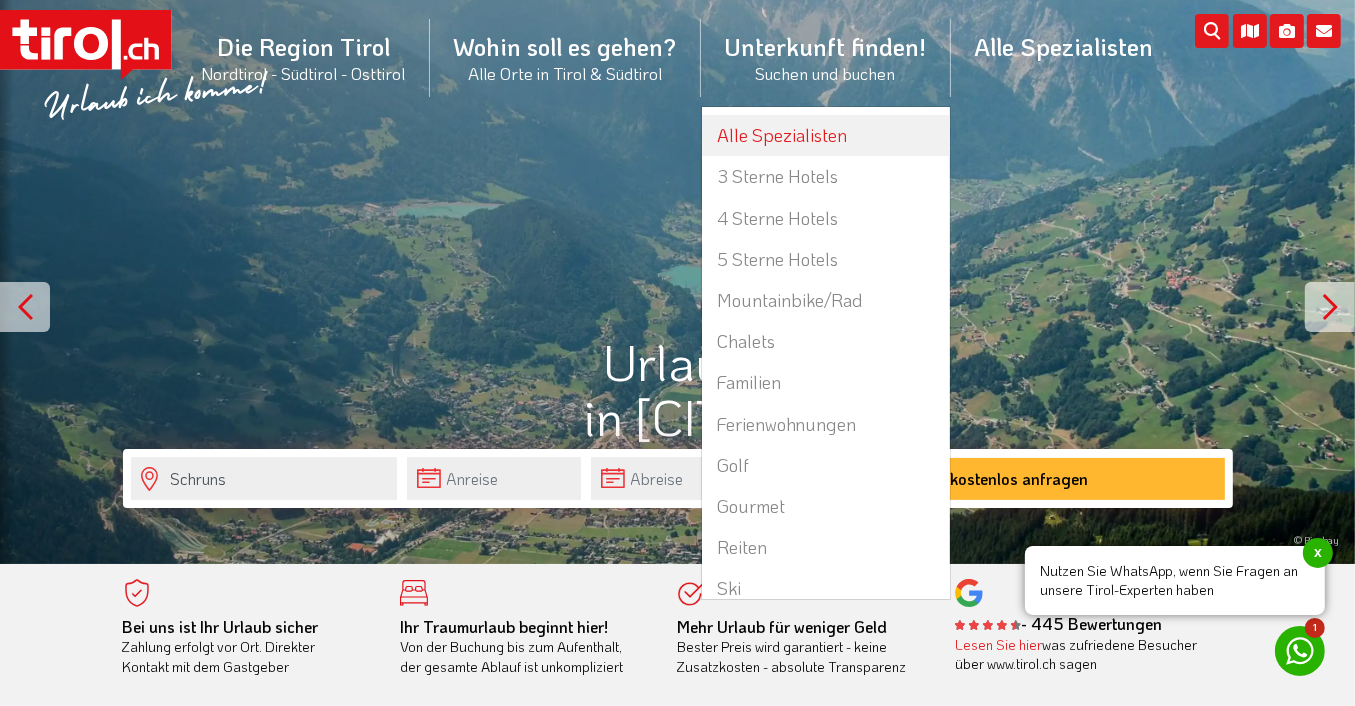 click on "Alle Spezialisten" at bounding box center (826, 135) 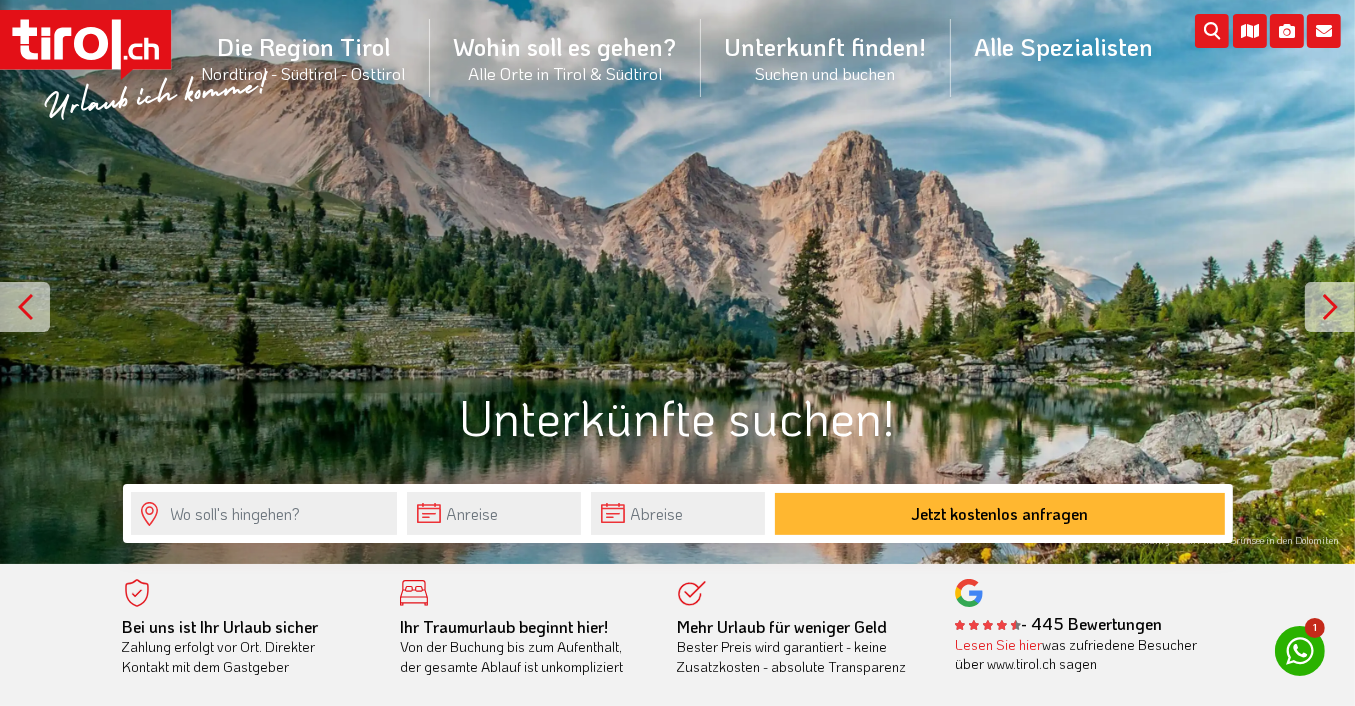 scroll, scrollTop: 100, scrollLeft: 0, axis: vertical 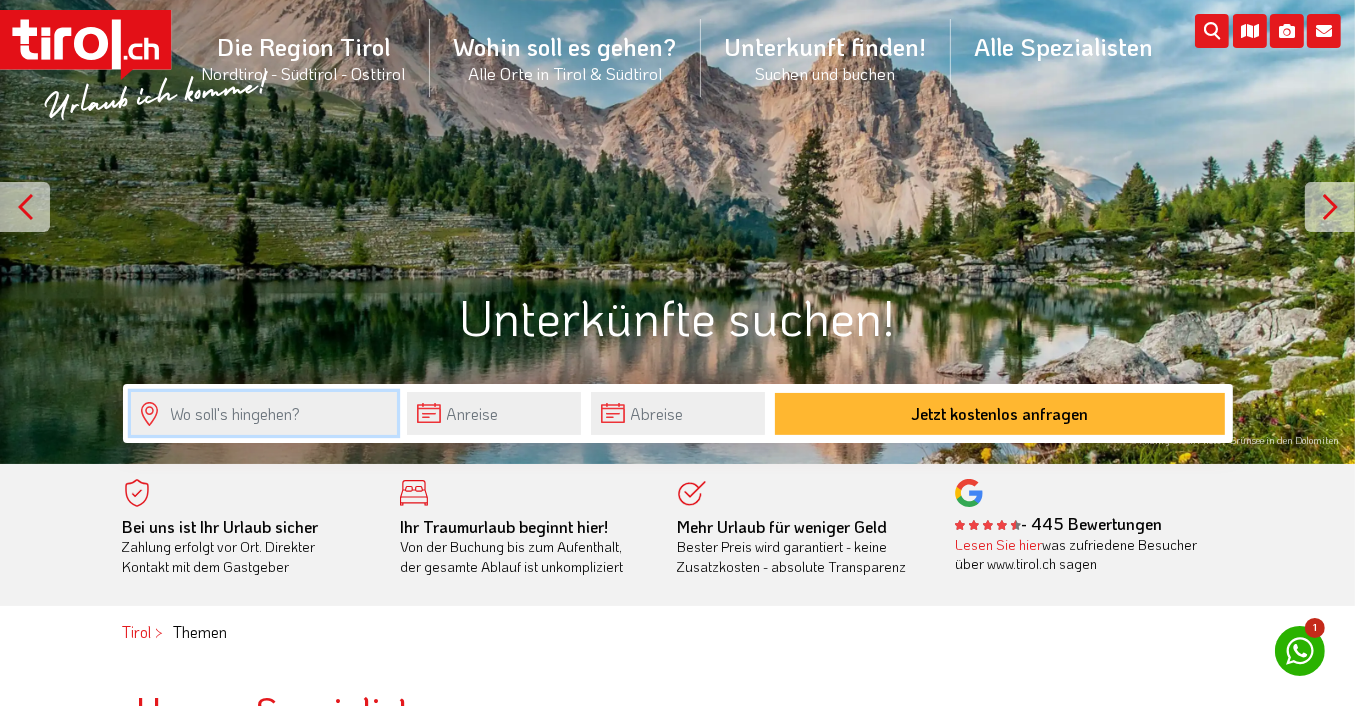 click at bounding box center (264, 413) 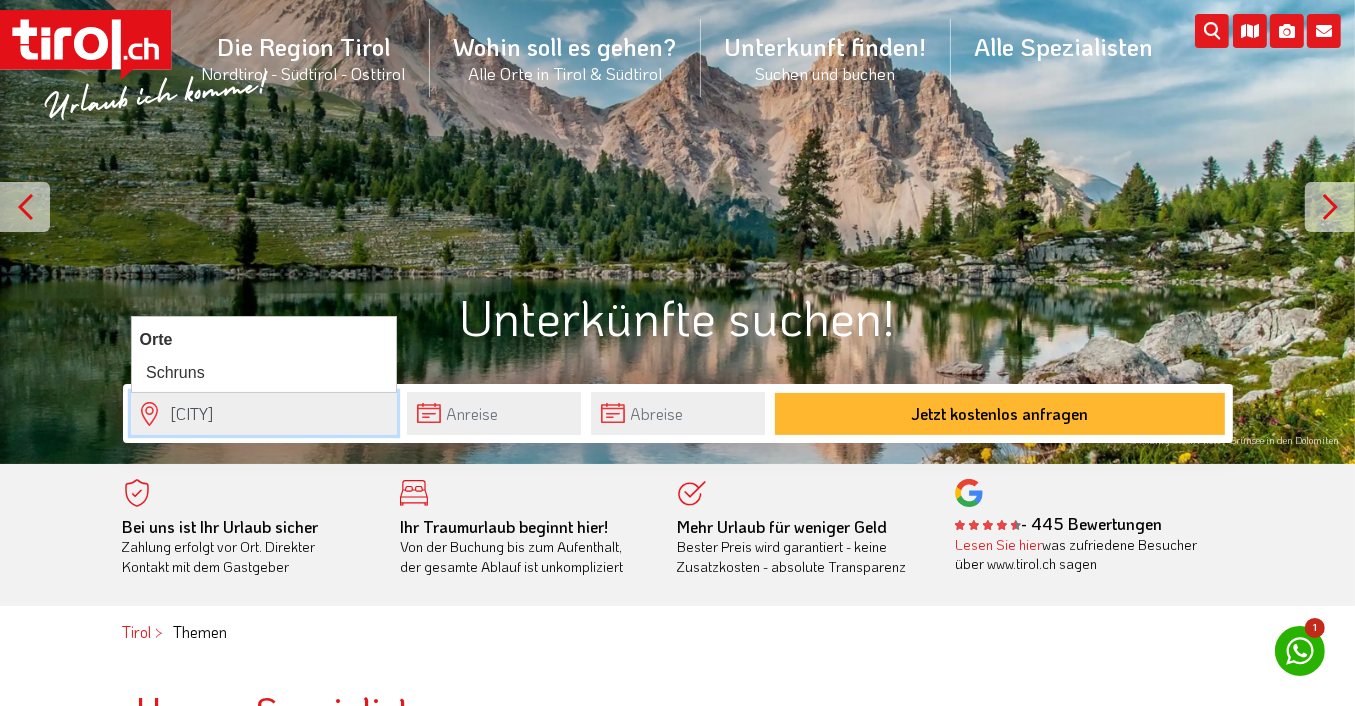 type on "[CITY]" 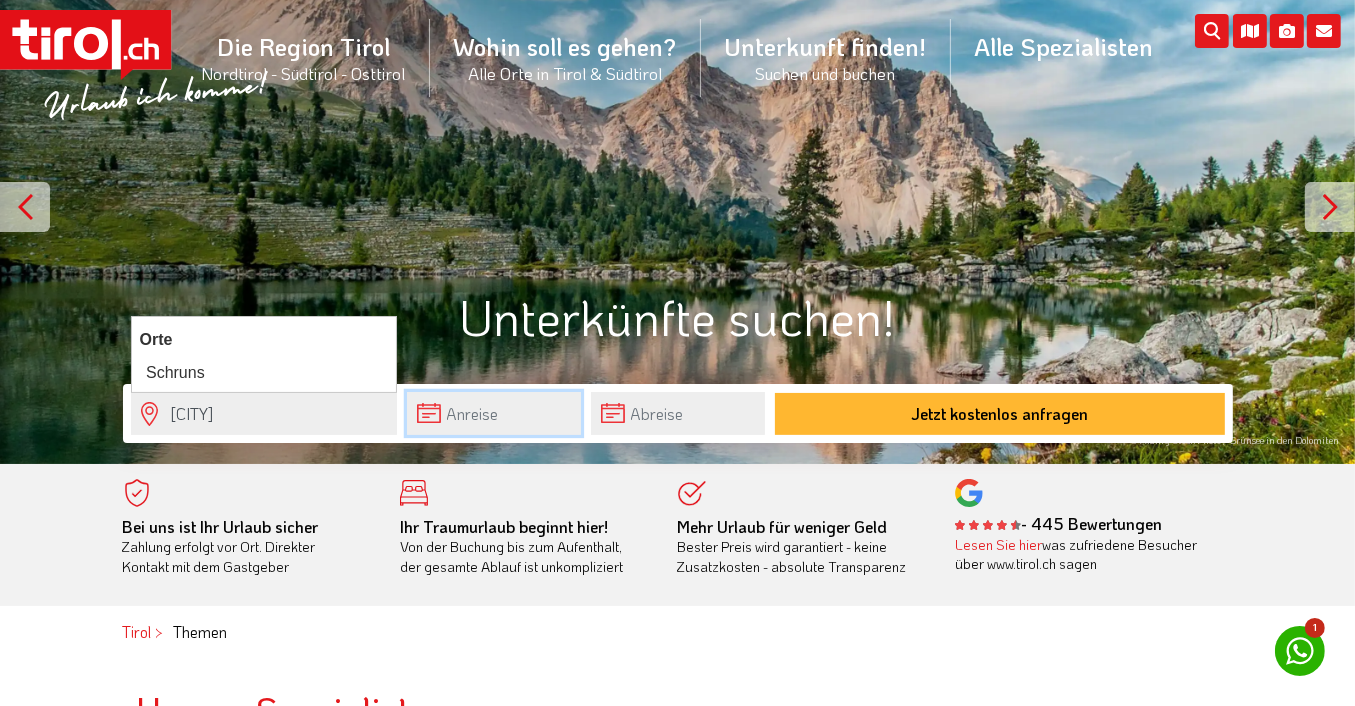 click at bounding box center [494, 413] 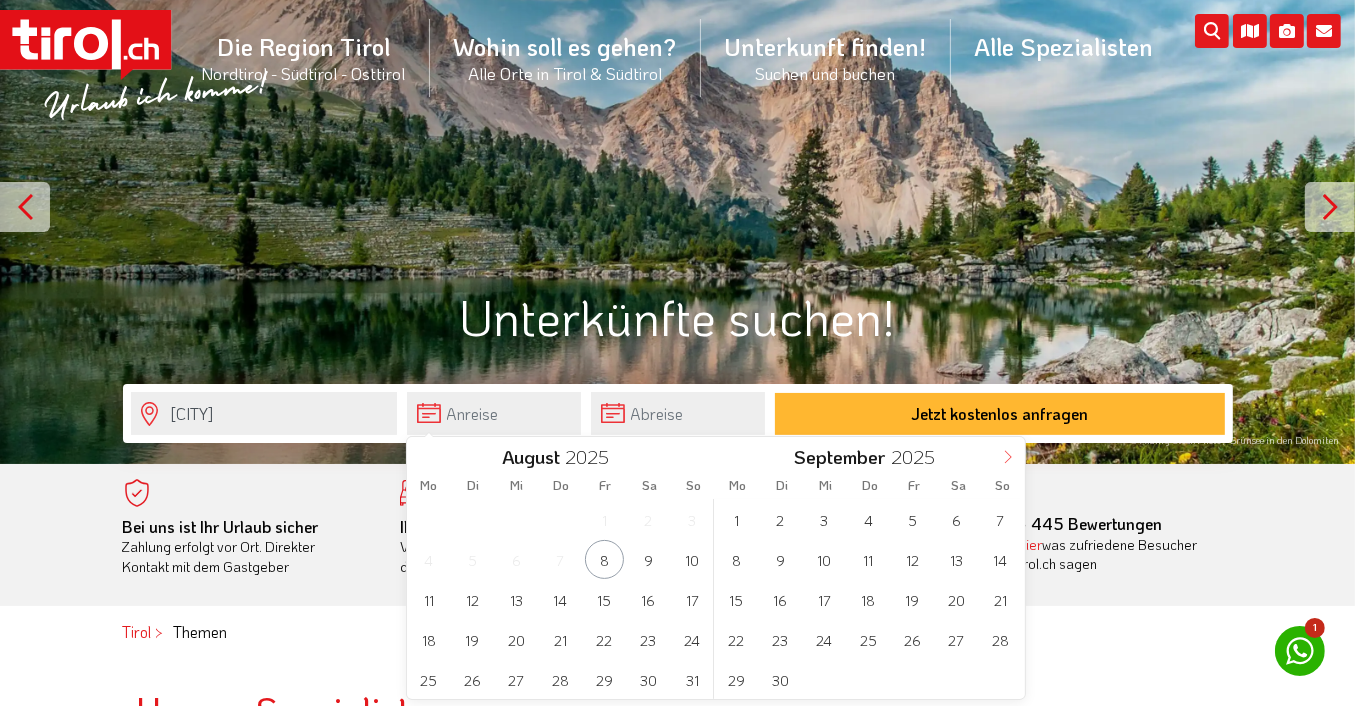 click 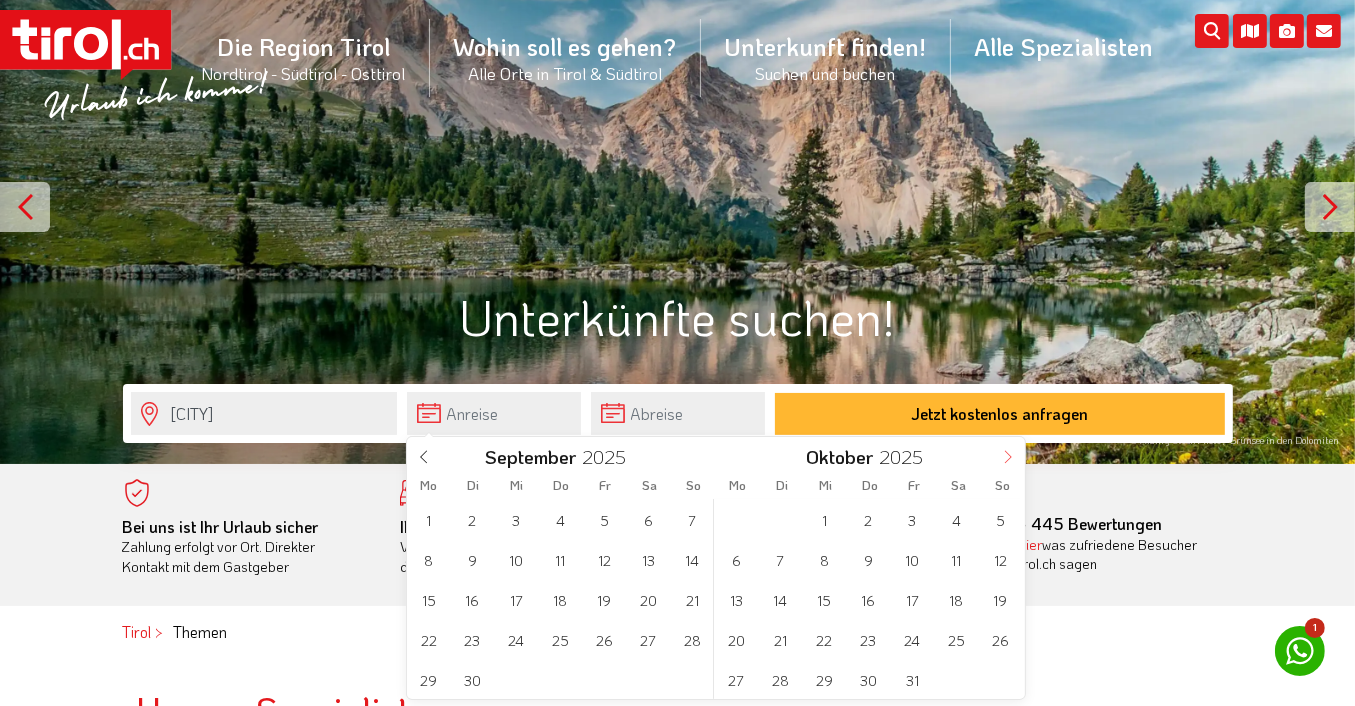 click 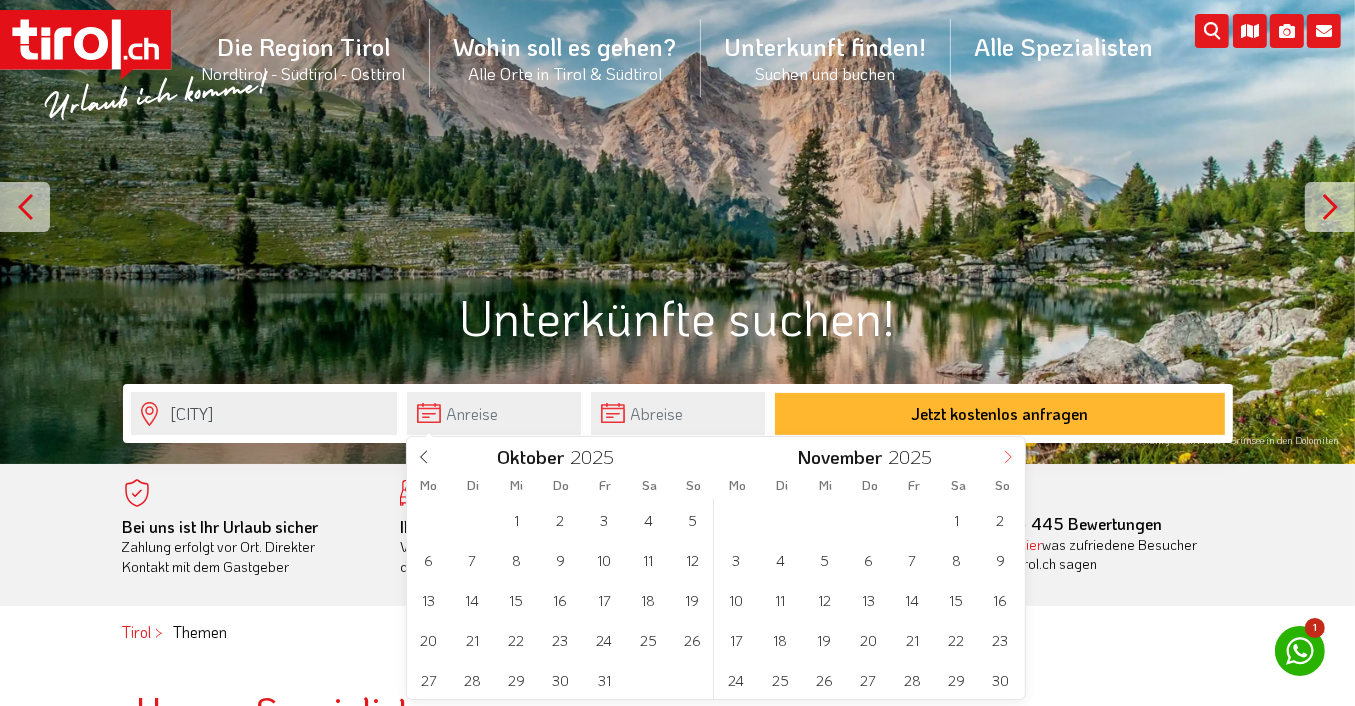 click 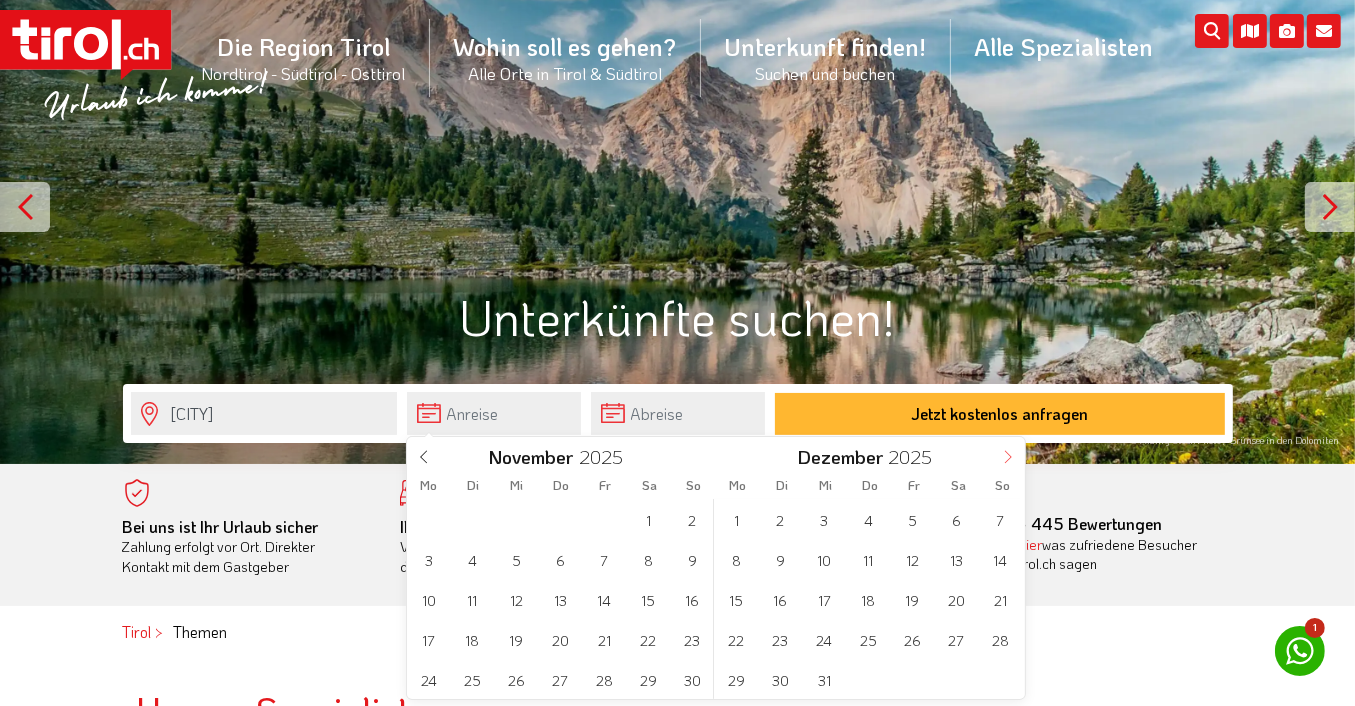 click 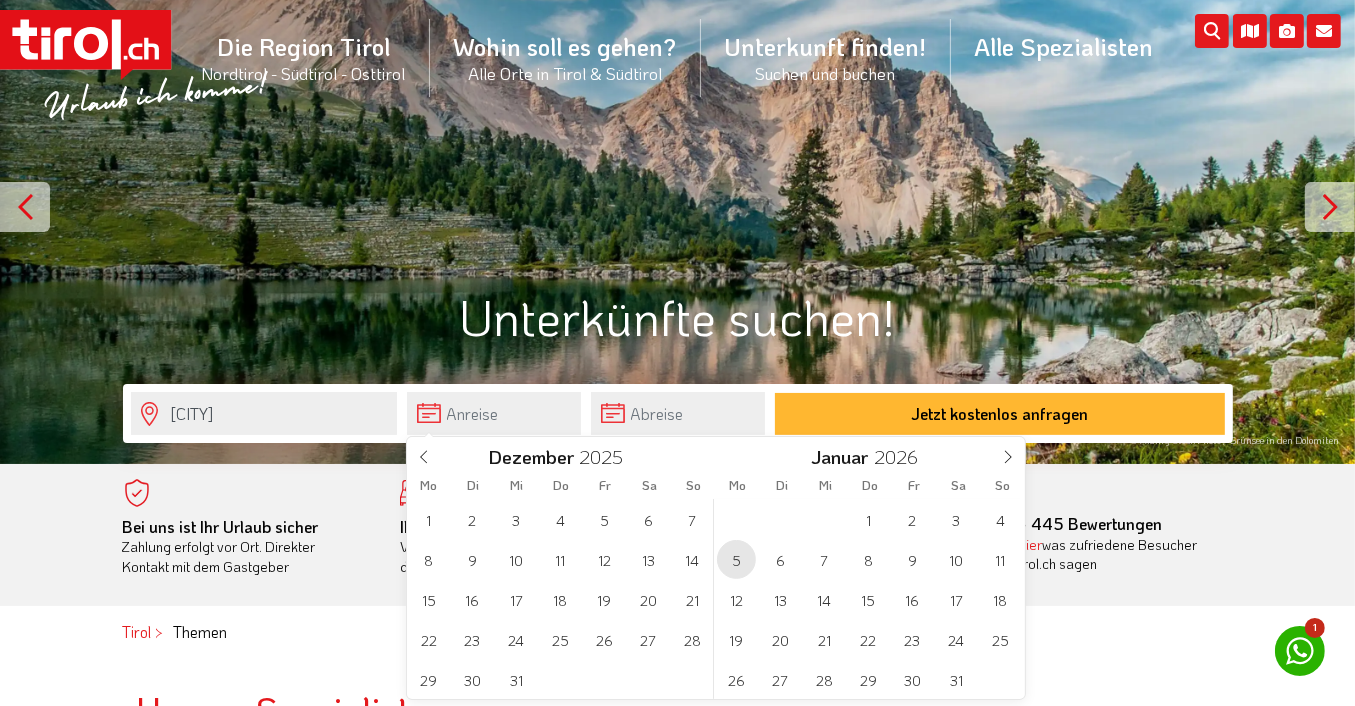 click on "5" at bounding box center (736, 559) 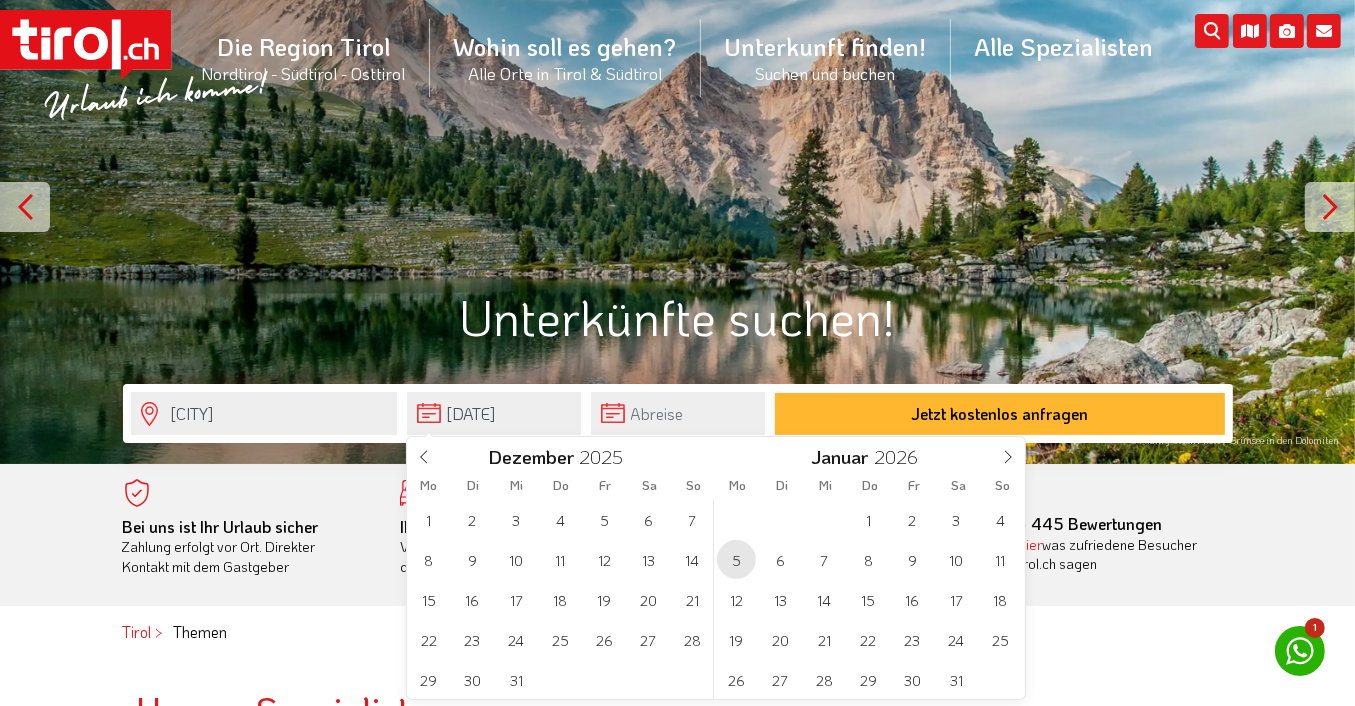 type on "2026" 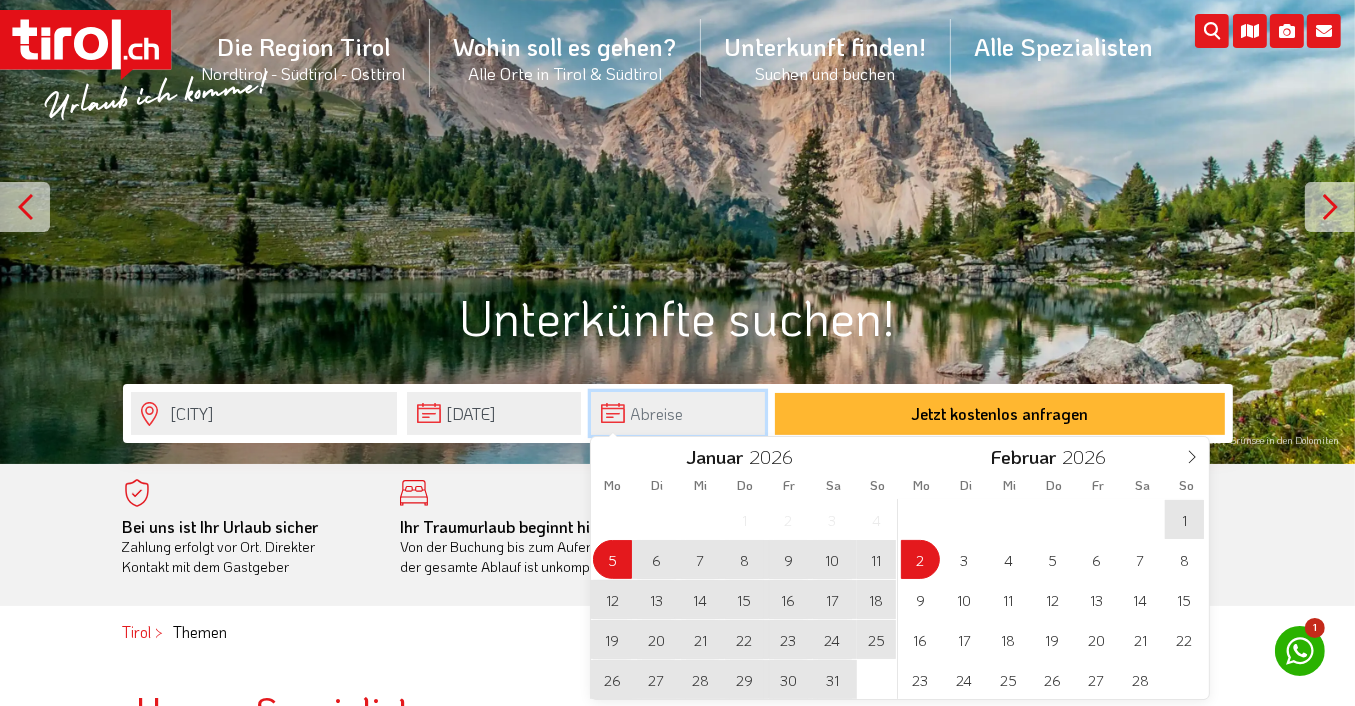 click at bounding box center [678, 413] 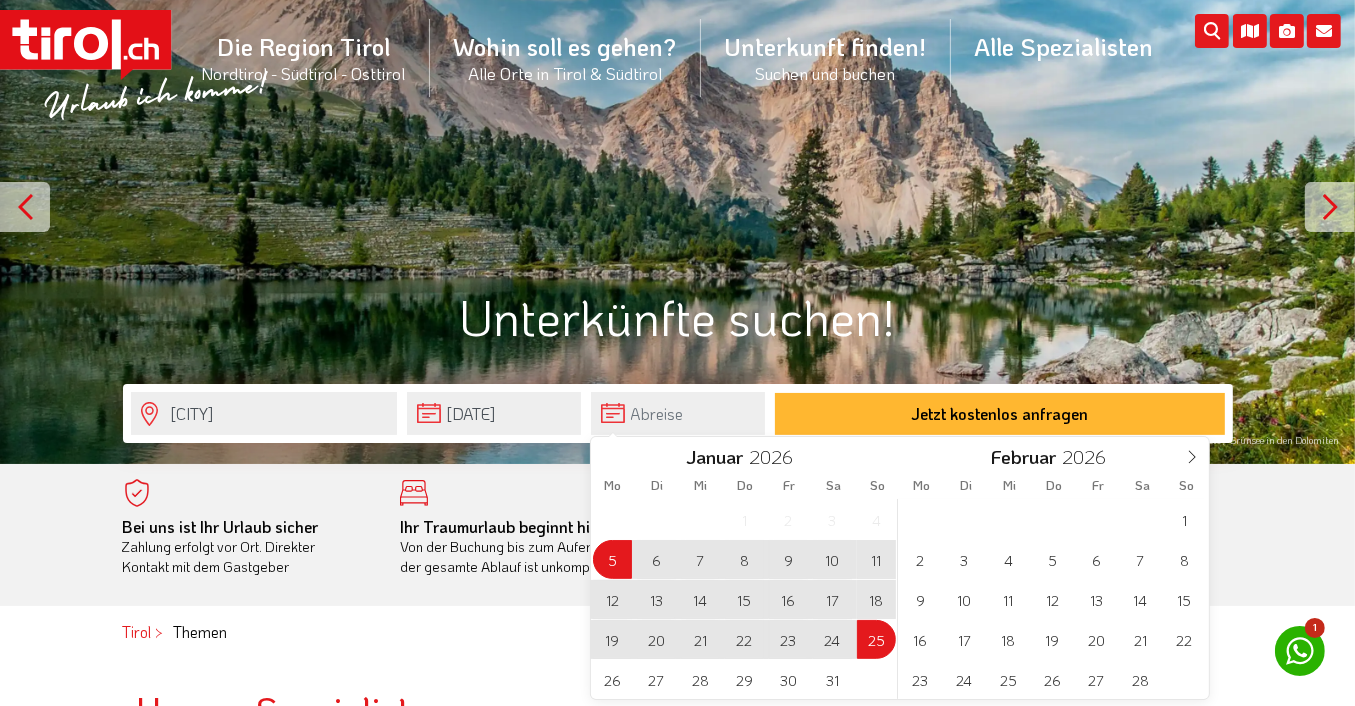 click on "25" at bounding box center [876, 639] 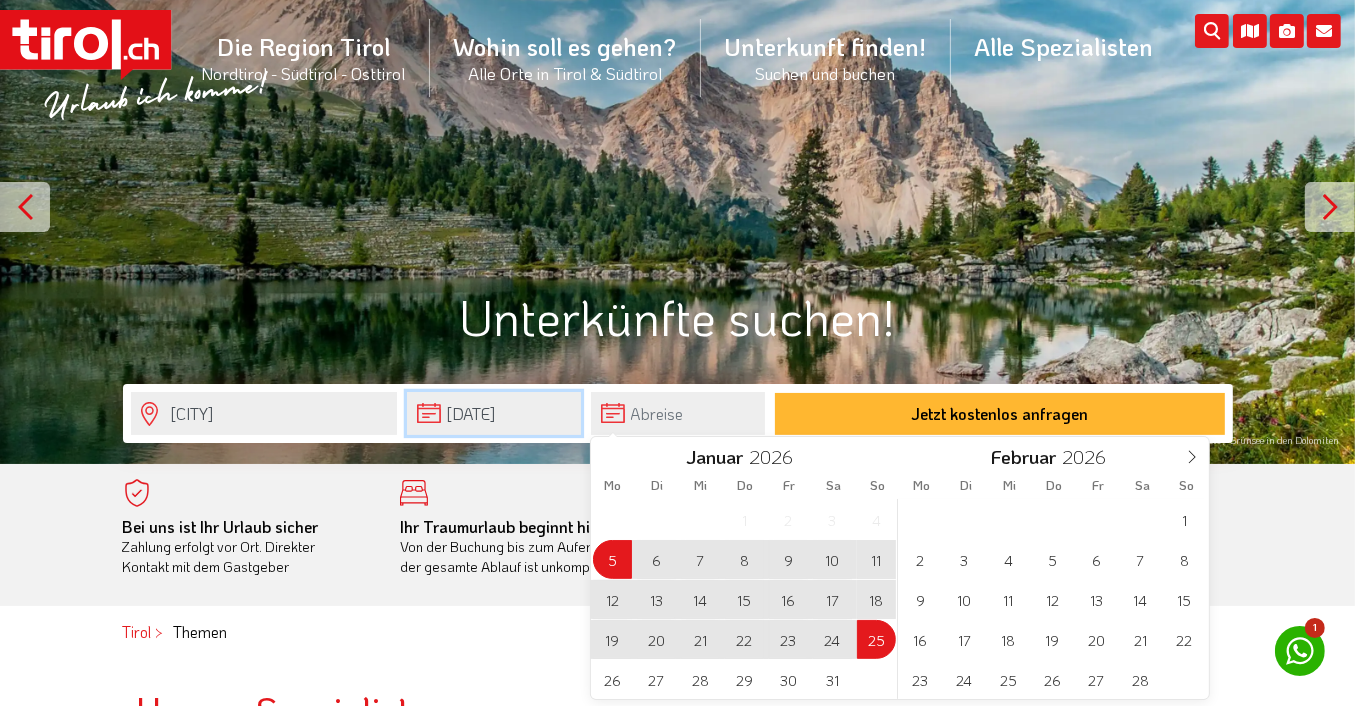 type on "[DATE]" 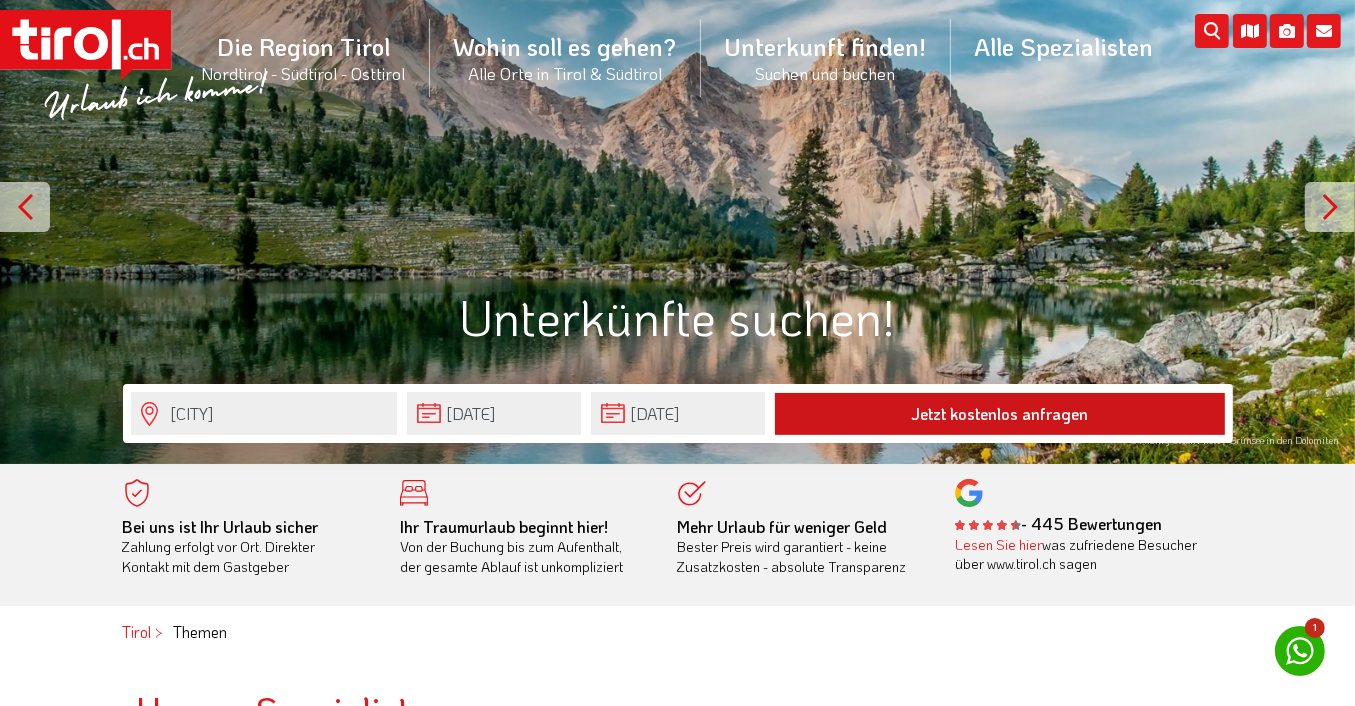 click on "Jetzt kostenlos anfragen" at bounding box center [1000, 414] 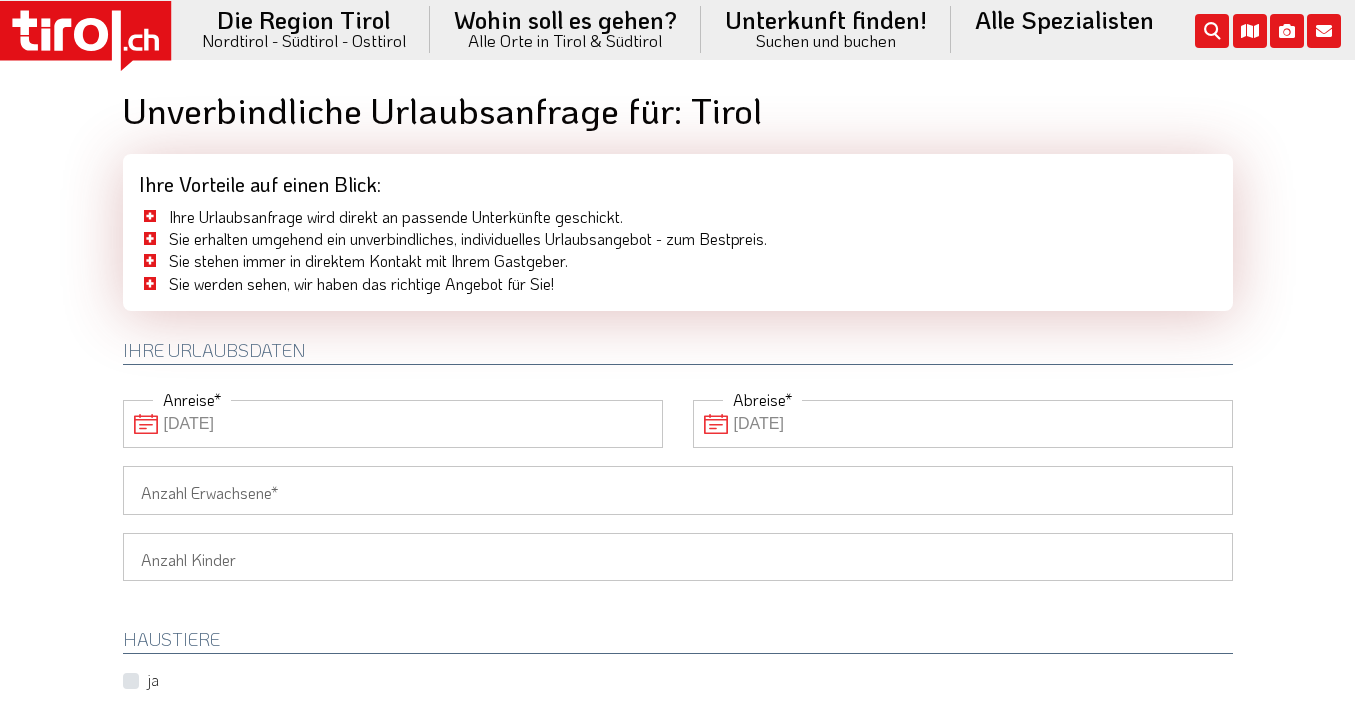 scroll, scrollTop: 0, scrollLeft: 0, axis: both 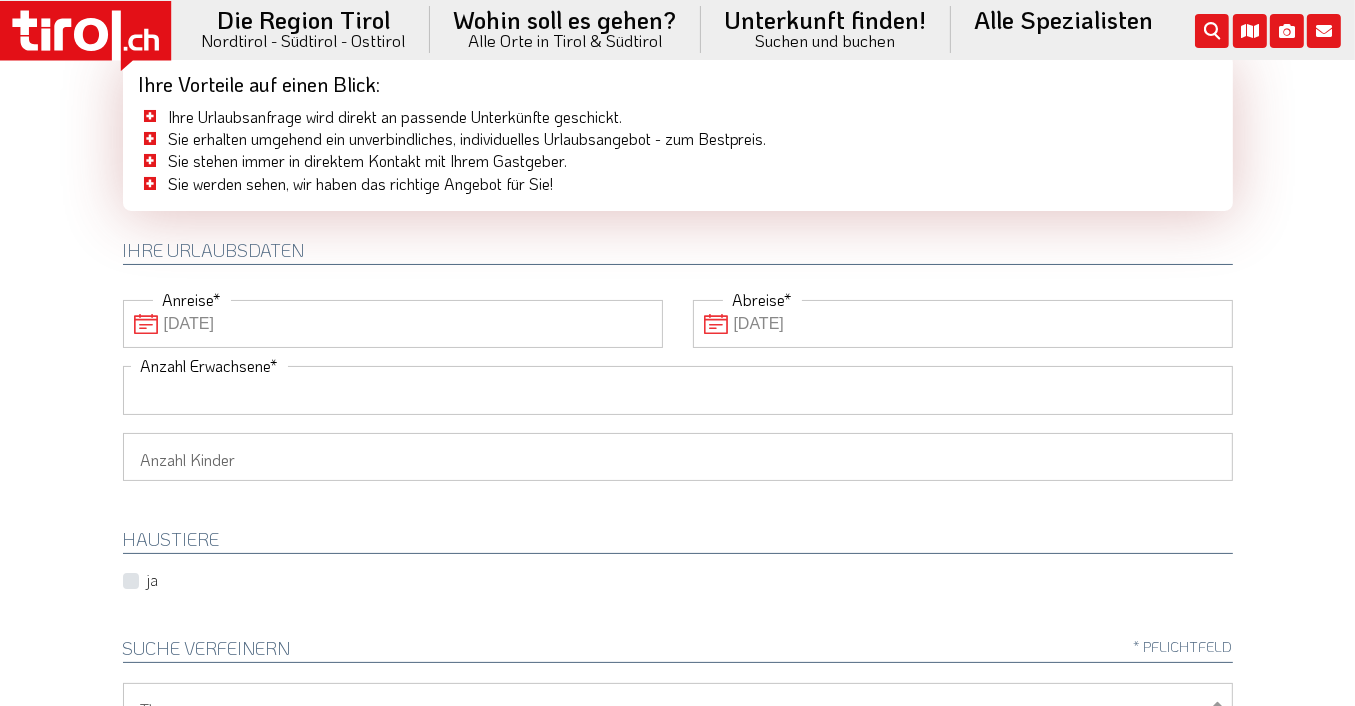 click on "Anzahl Erwachsene" at bounding box center (678, 390) 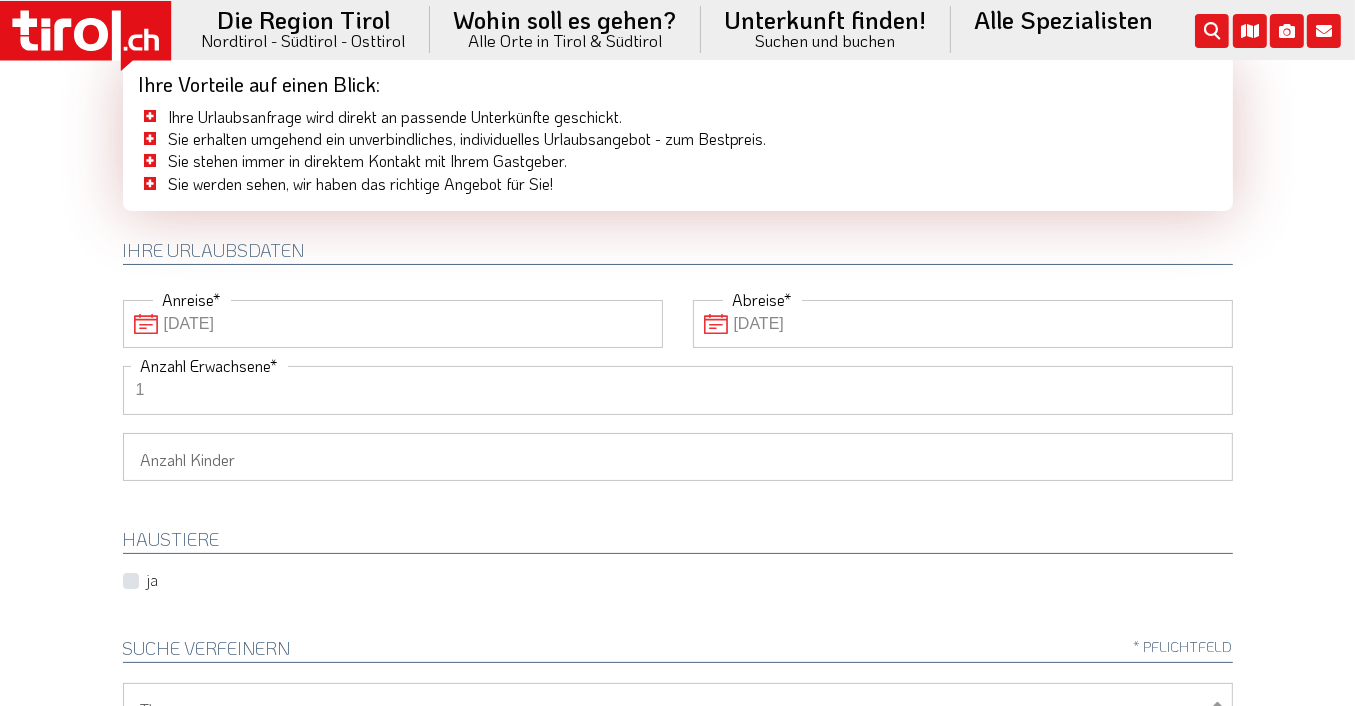scroll, scrollTop: 200, scrollLeft: 0, axis: vertical 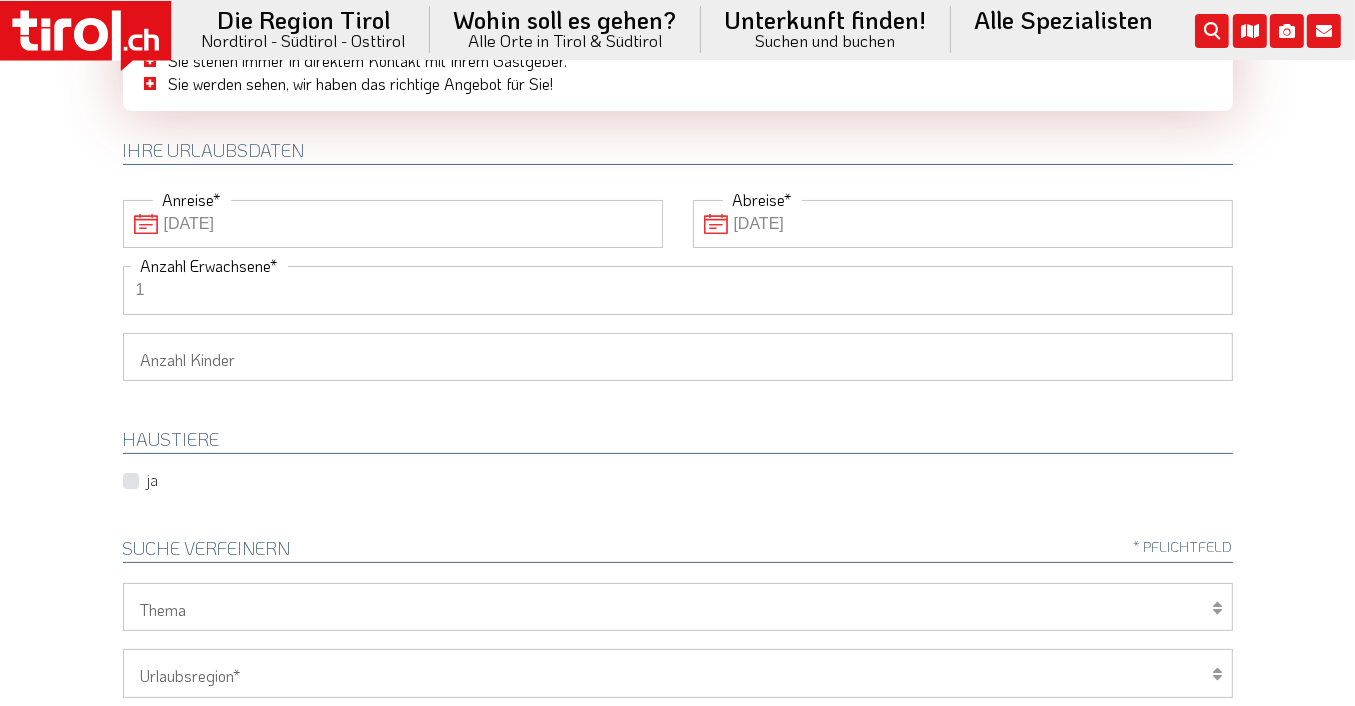 type on "1" 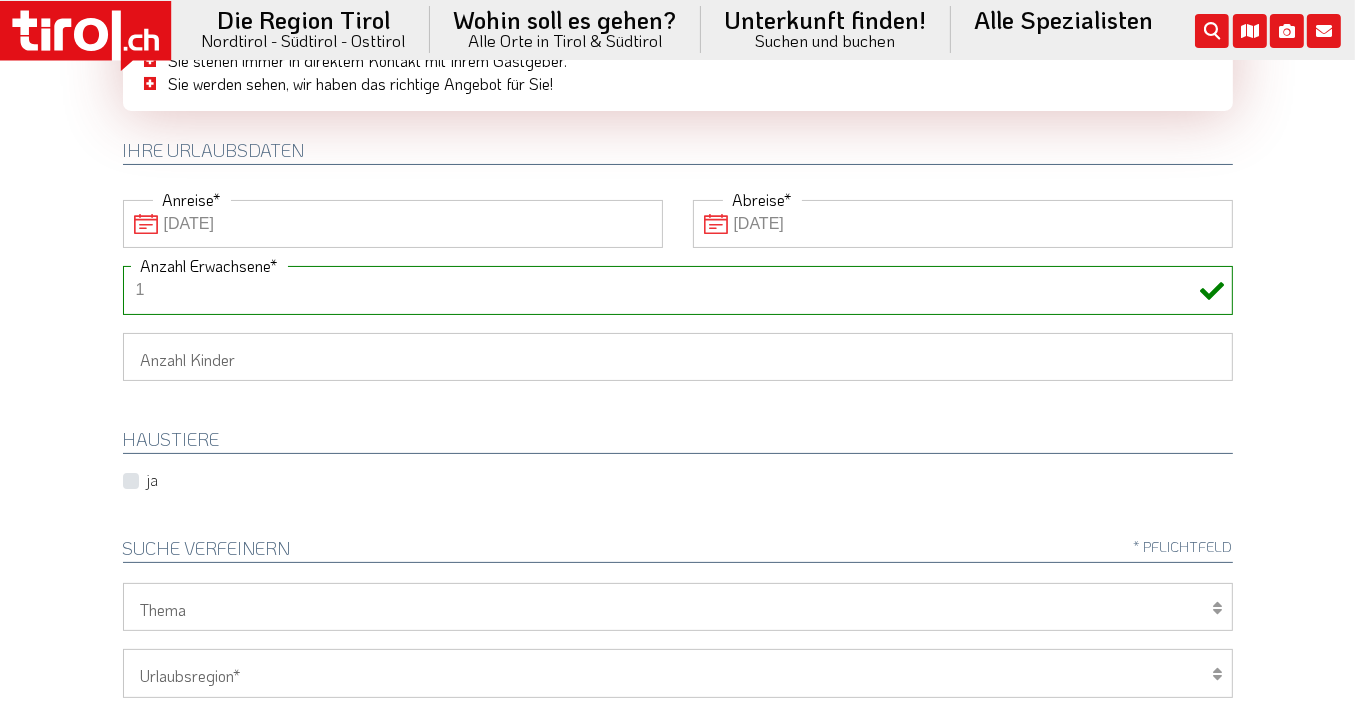 click on "ja" at bounding box center (153, 480) 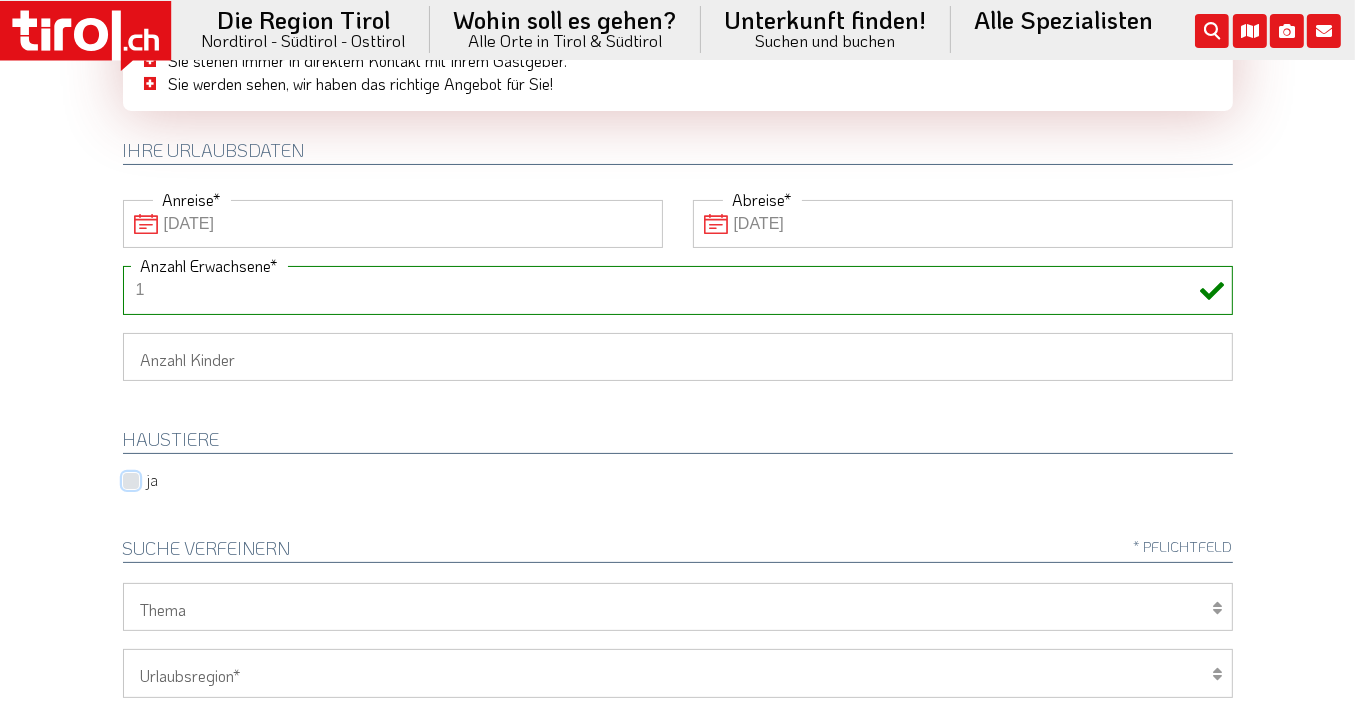 click on "ja" at bounding box center [159, 480] 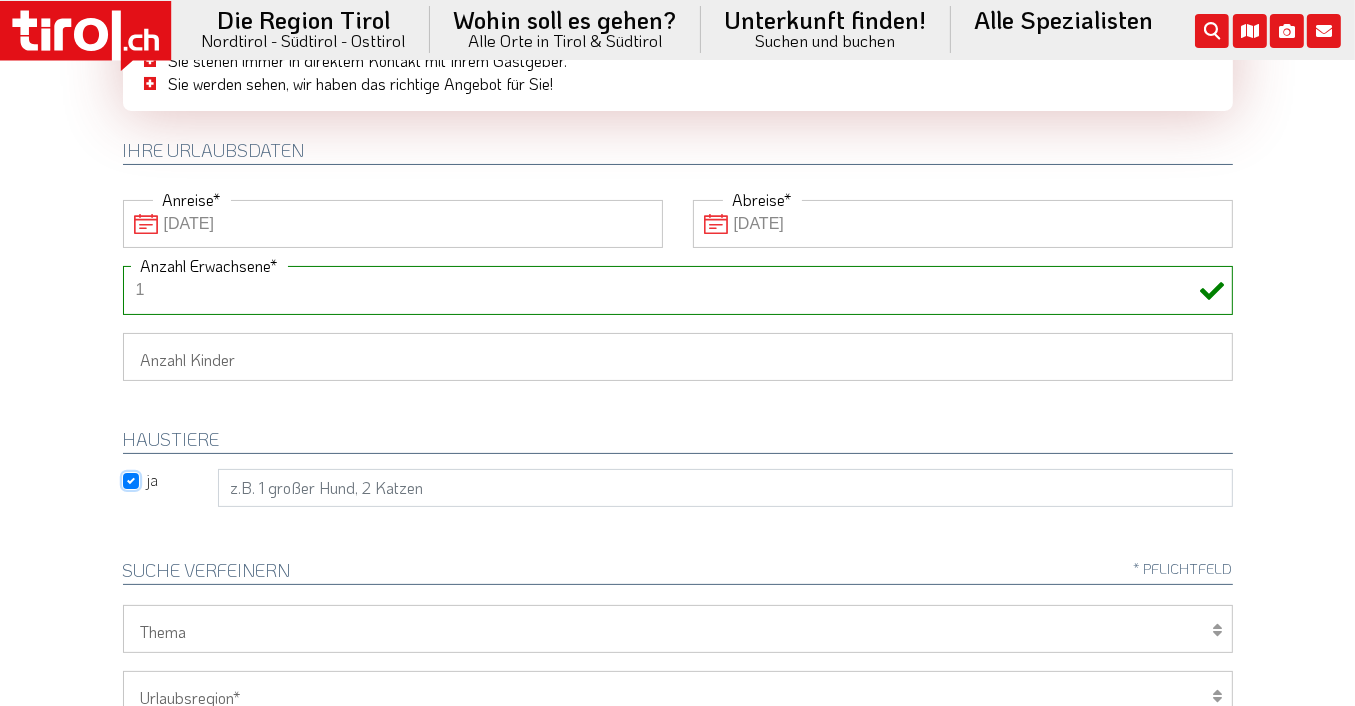 scroll, scrollTop: 300, scrollLeft: 0, axis: vertical 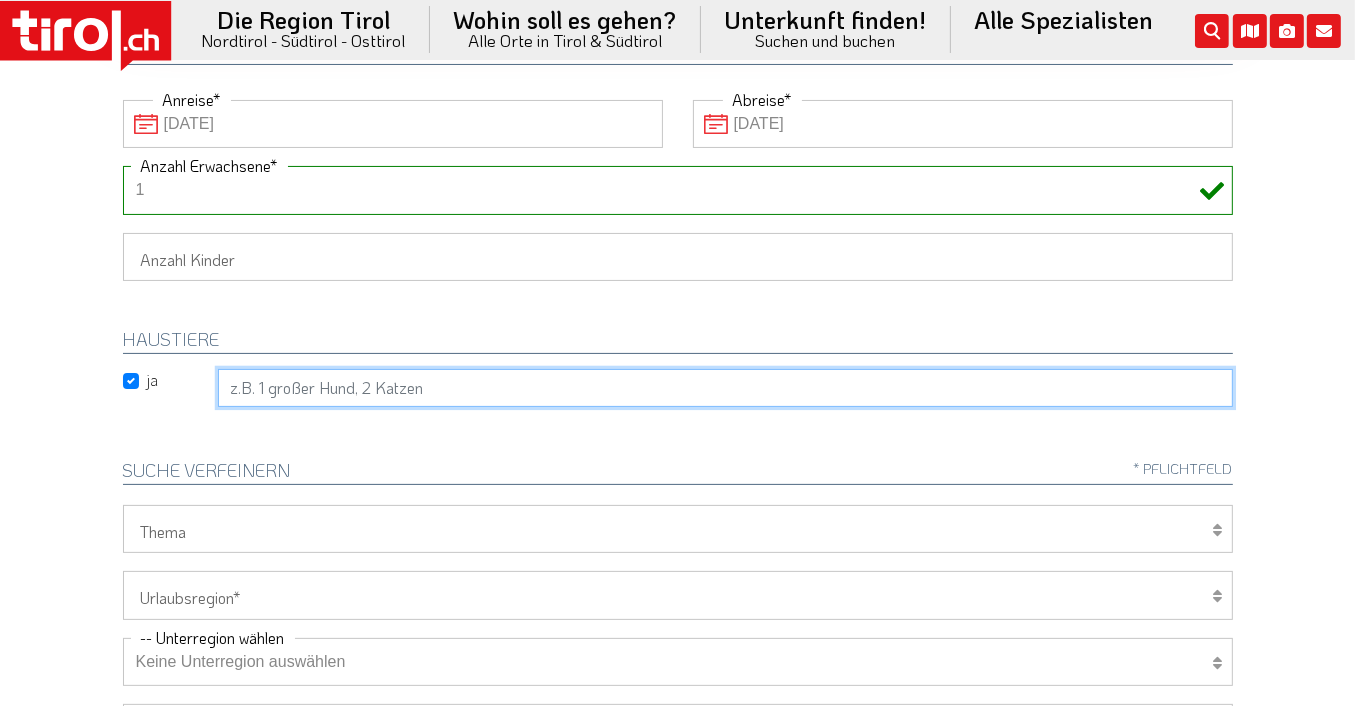 click at bounding box center [725, 388] 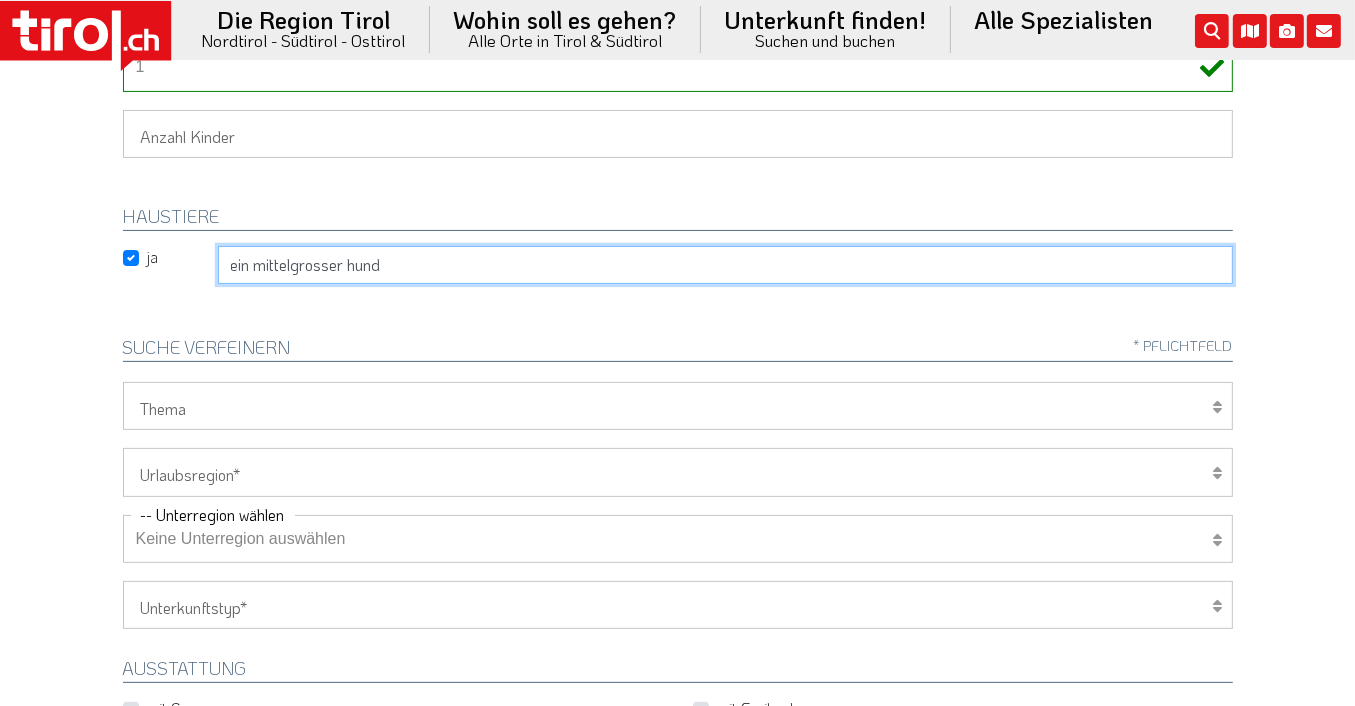 scroll, scrollTop: 500, scrollLeft: 0, axis: vertical 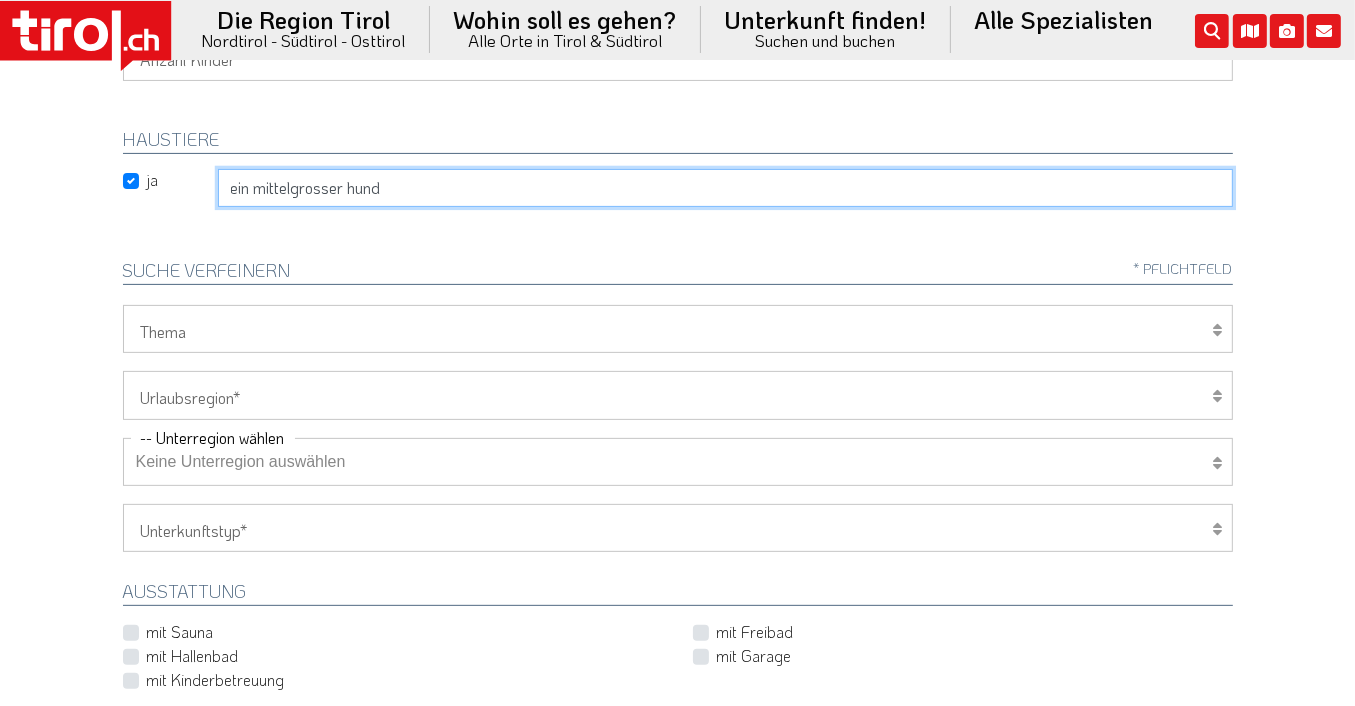 type on "ein mittelgrosser hund" 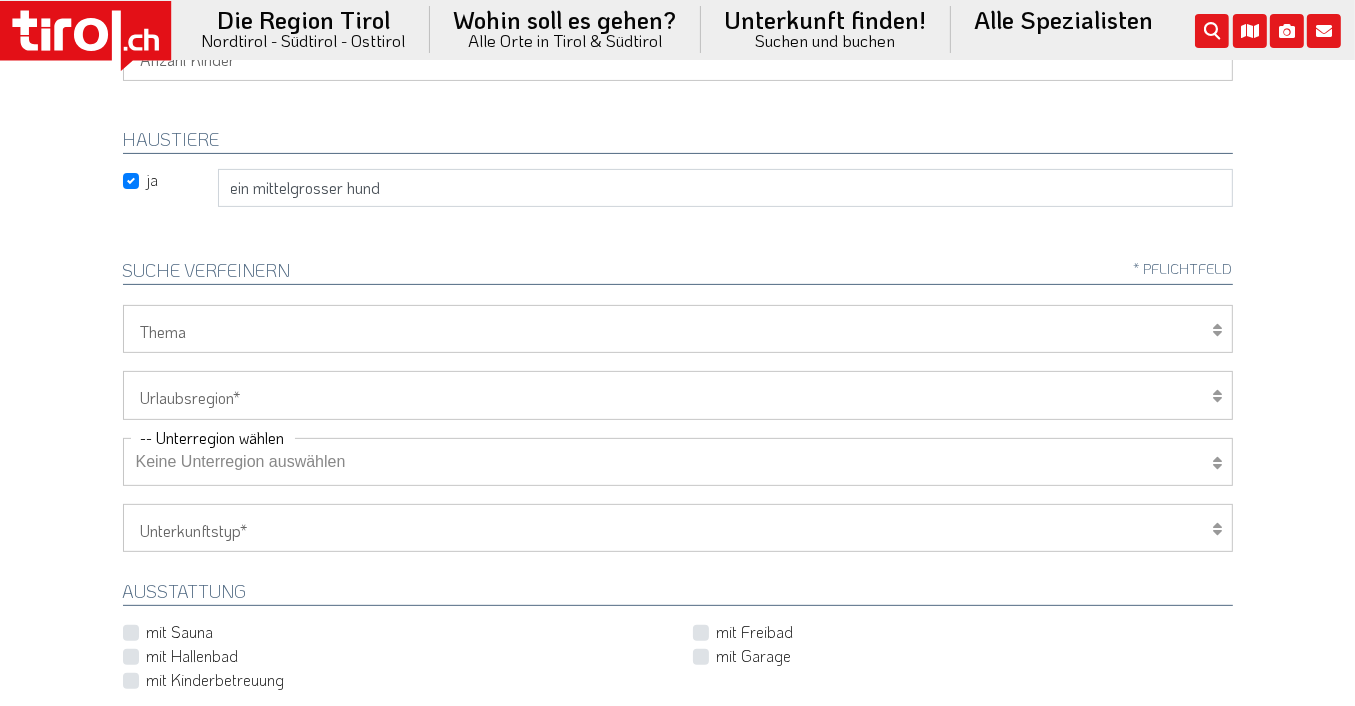 click on "Wellness
Mountainbiken/Radfahren
Familie
Wandern
Sport
Skifahren
Motorrad
Golf" at bounding box center [678, 329] 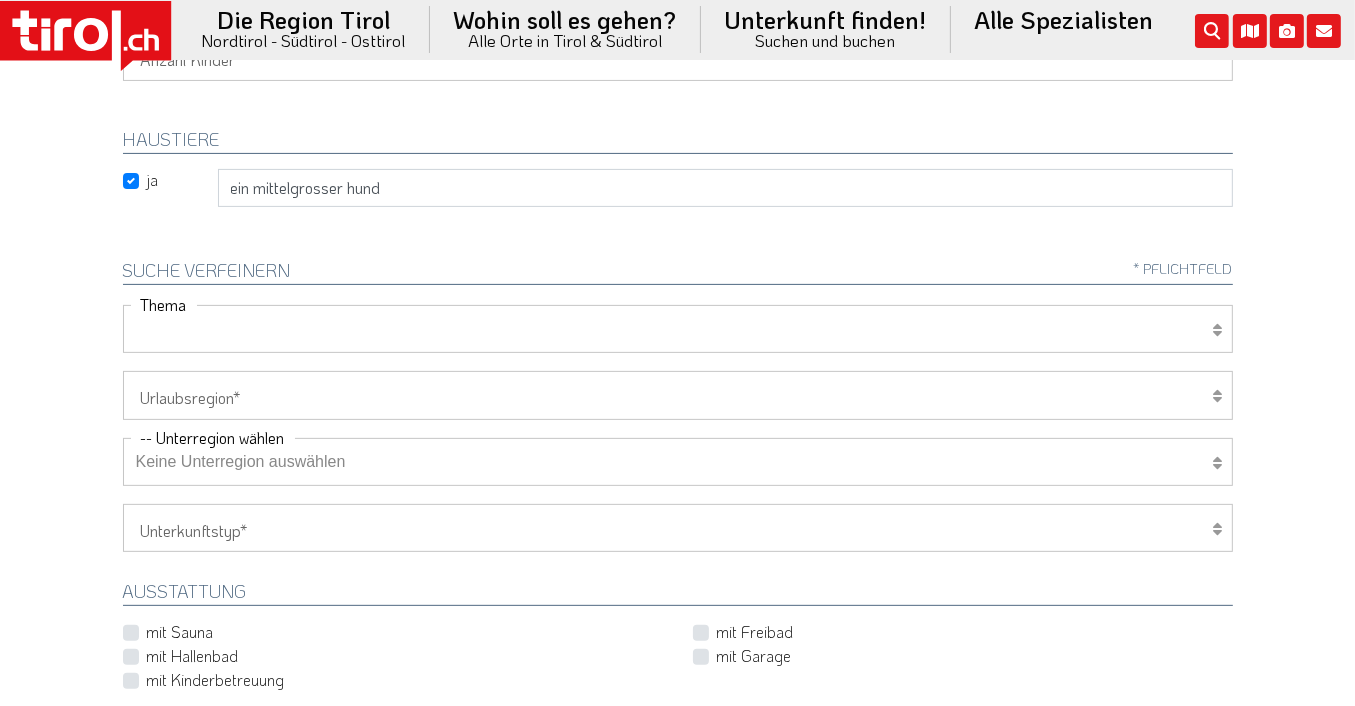 select on "7375" 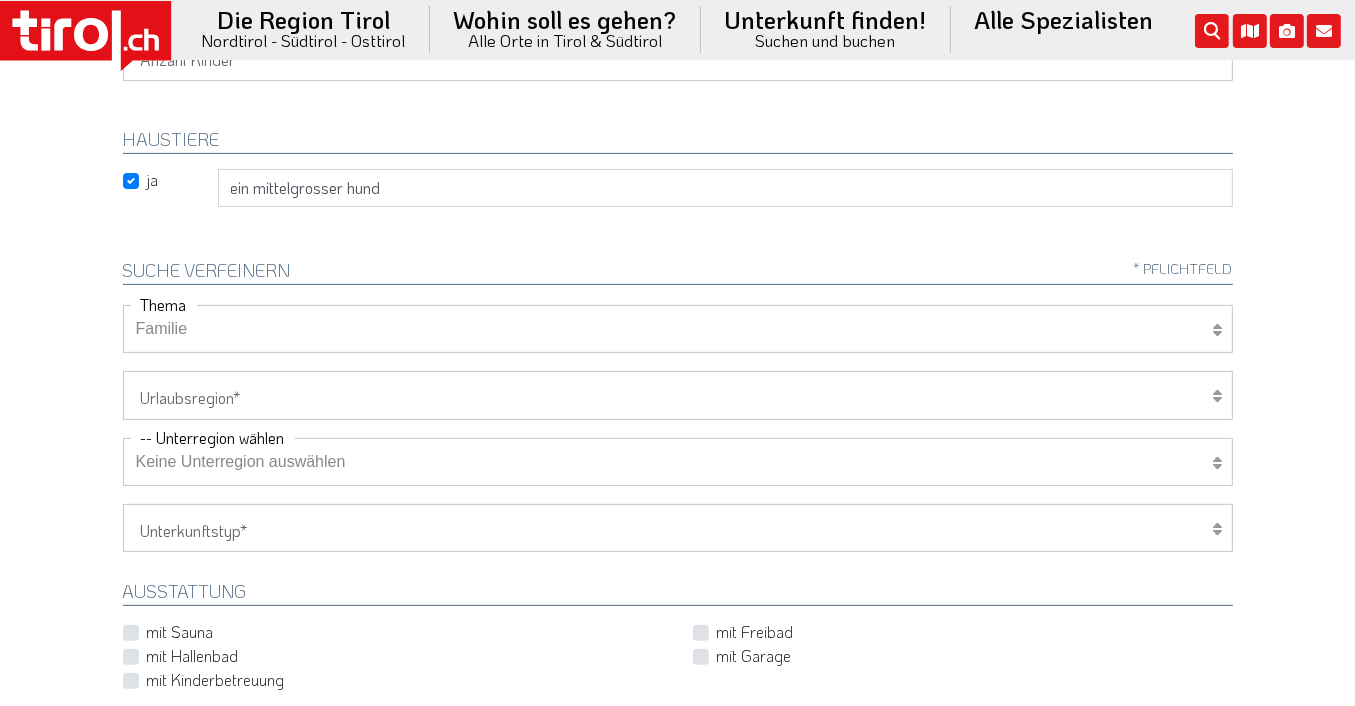 click on "Wellness
Mountainbiken/Radfahren
Familie
Wandern
Sport
Skifahren
Motorrad
Golf" at bounding box center [678, 329] 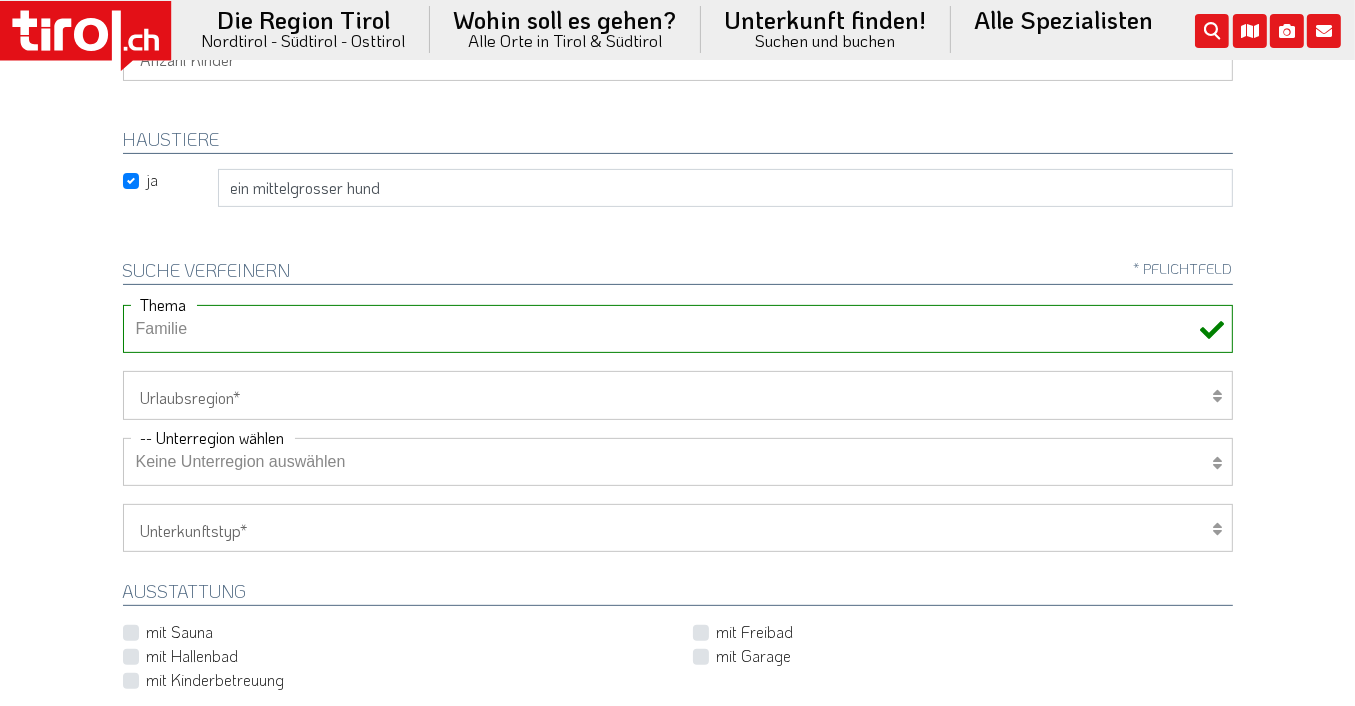 click at bounding box center (1218, 396) 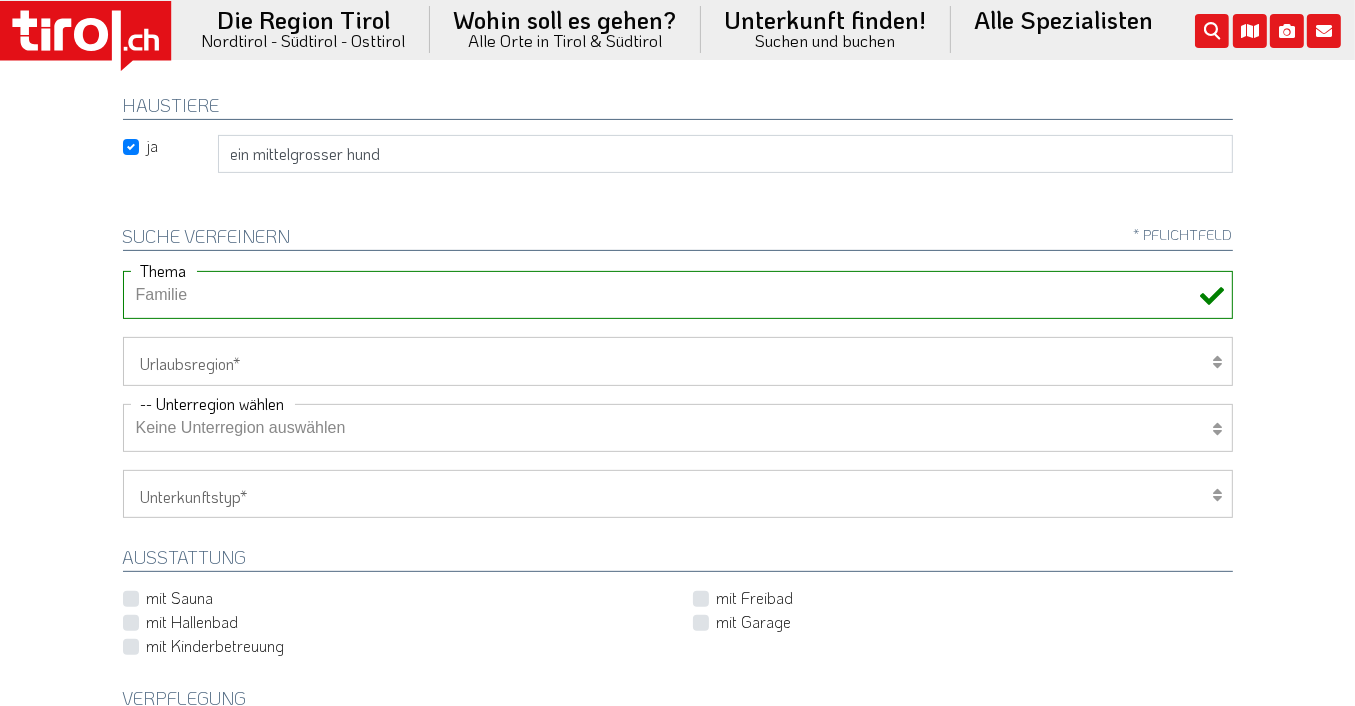scroll, scrollTop: 500, scrollLeft: 0, axis: vertical 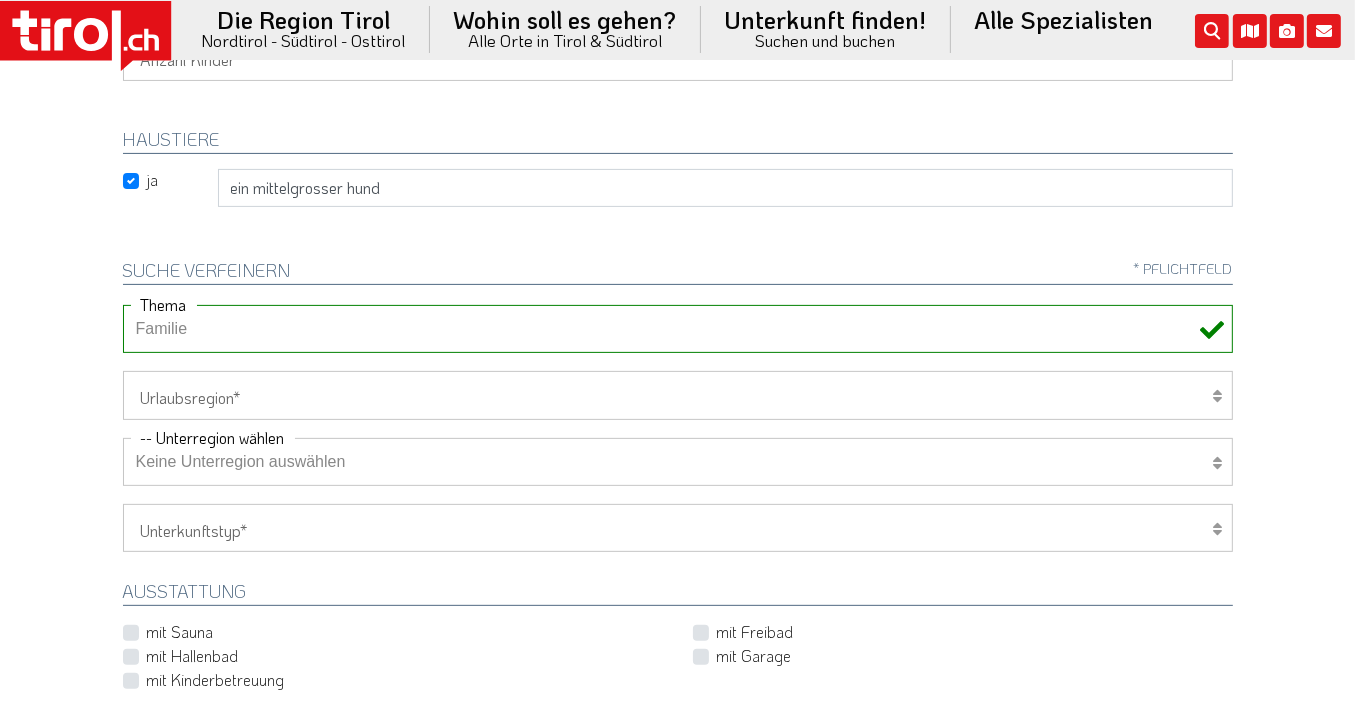 click at bounding box center [1218, 396] 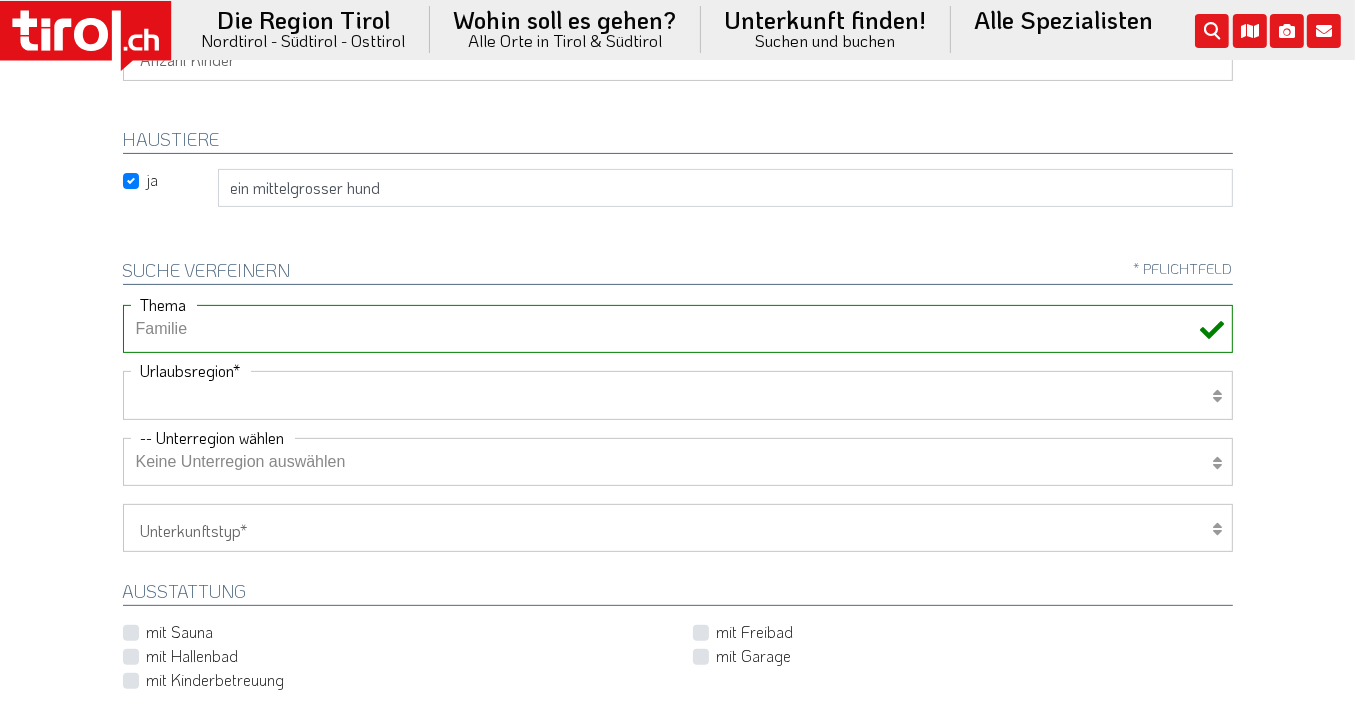 click on "Tirol/Nordtirol
Osttirol
Südtirol
Tirols Nachbarn" at bounding box center (678, 395) 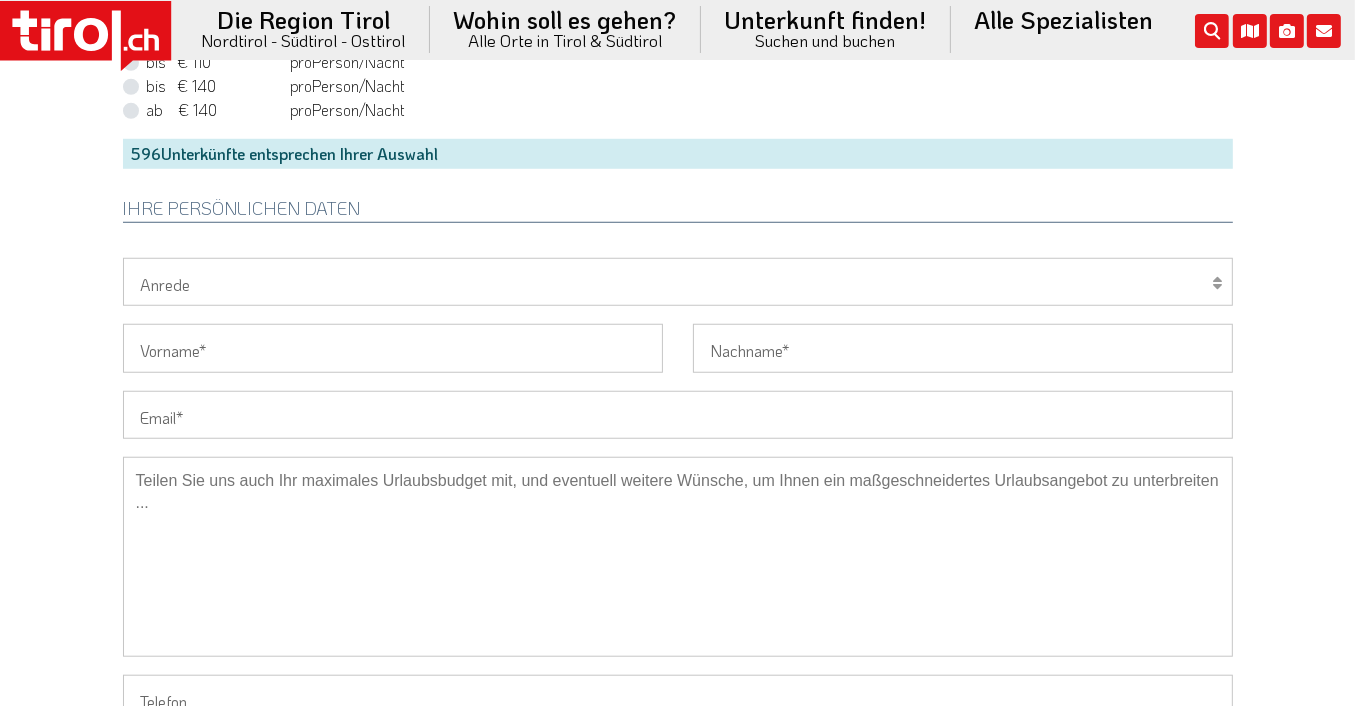scroll, scrollTop: 1700, scrollLeft: 0, axis: vertical 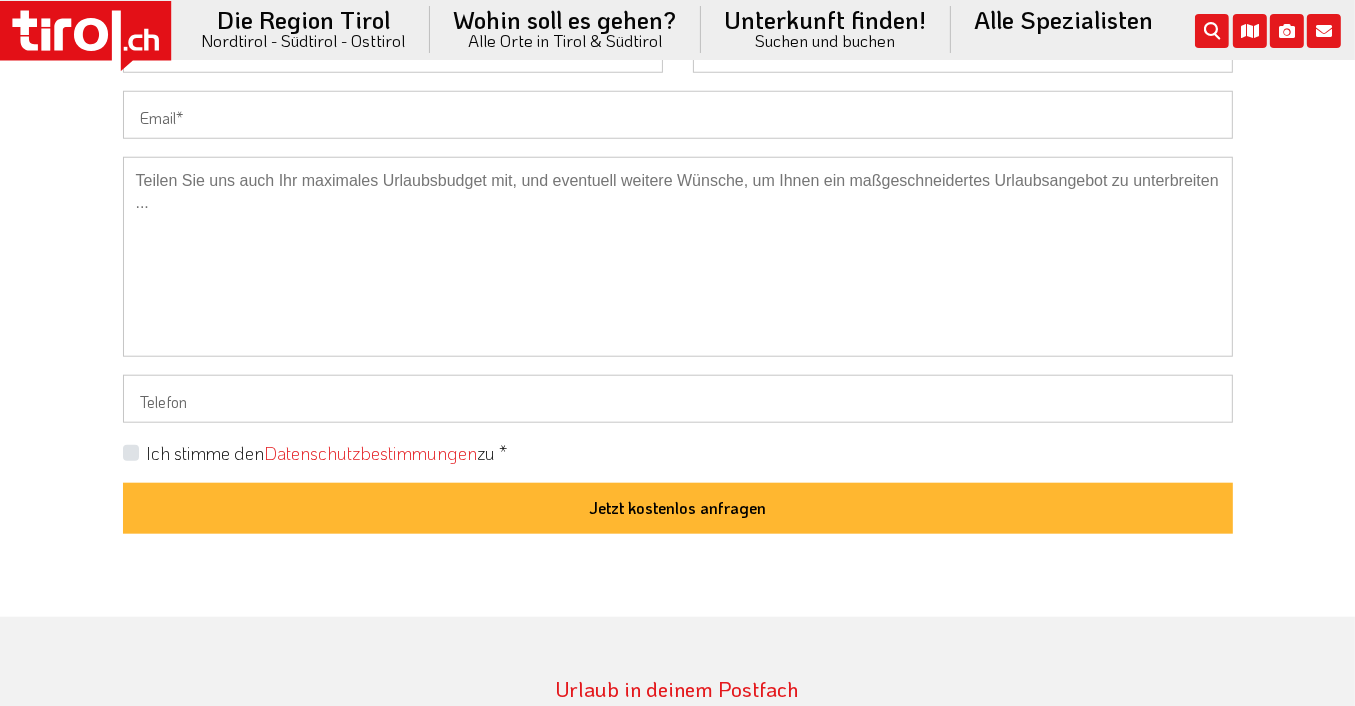 click on "Jetzt kostenlos anfragen" at bounding box center (678, 509) 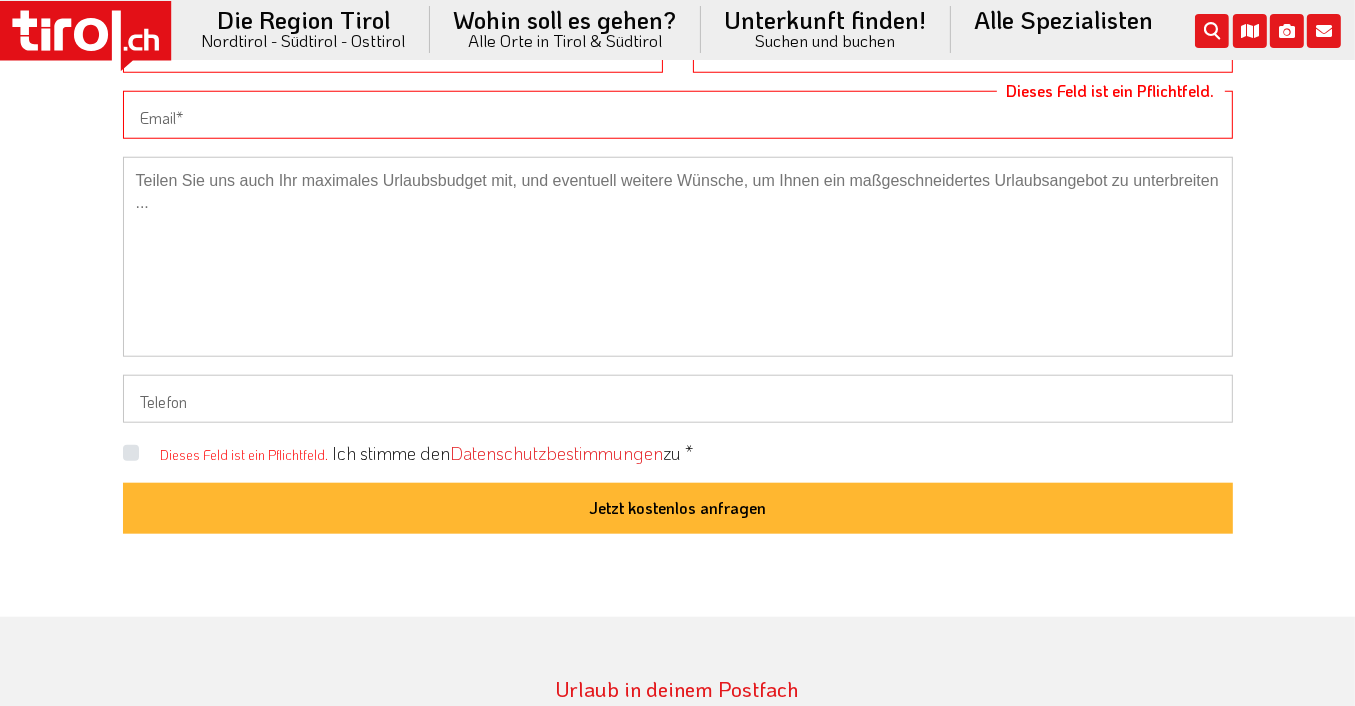 scroll, scrollTop: 539, scrollLeft: 0, axis: vertical 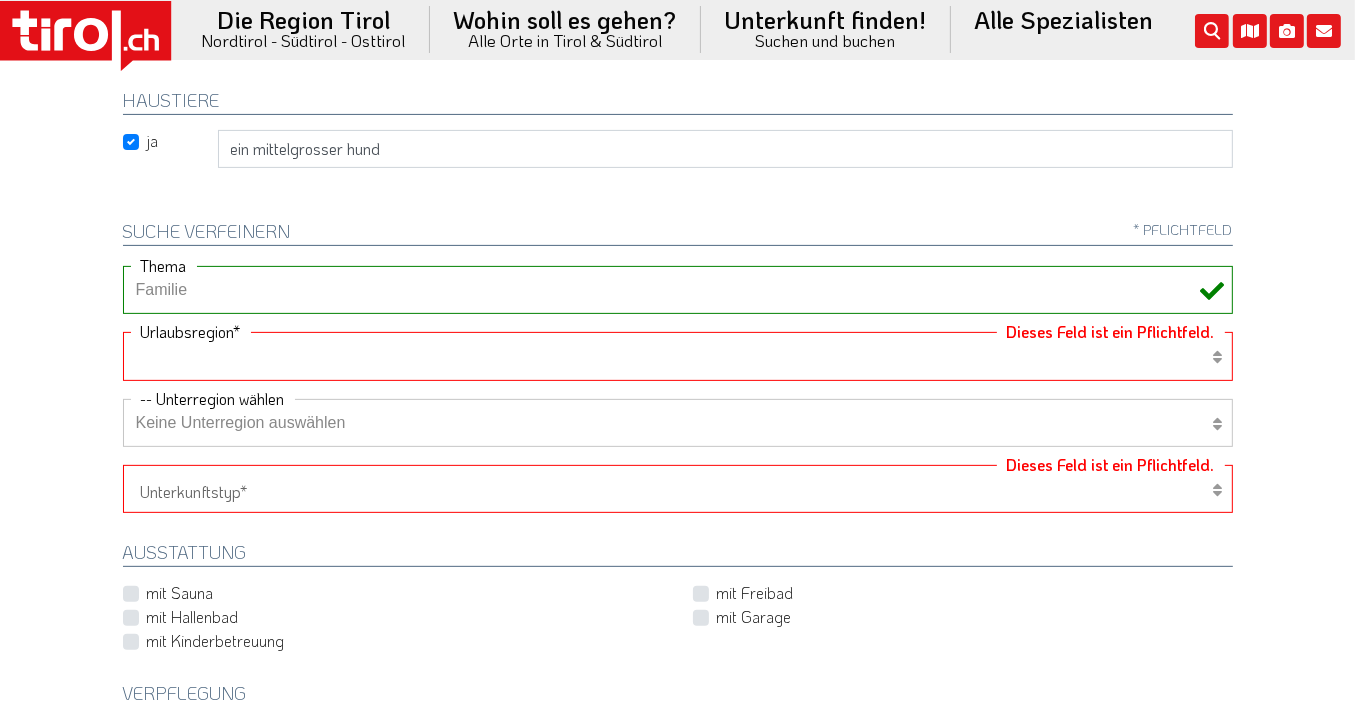 click on "Tirol/Nordtirol
Osttirol
Südtirol
Tirols Nachbarn" at bounding box center [678, 356] 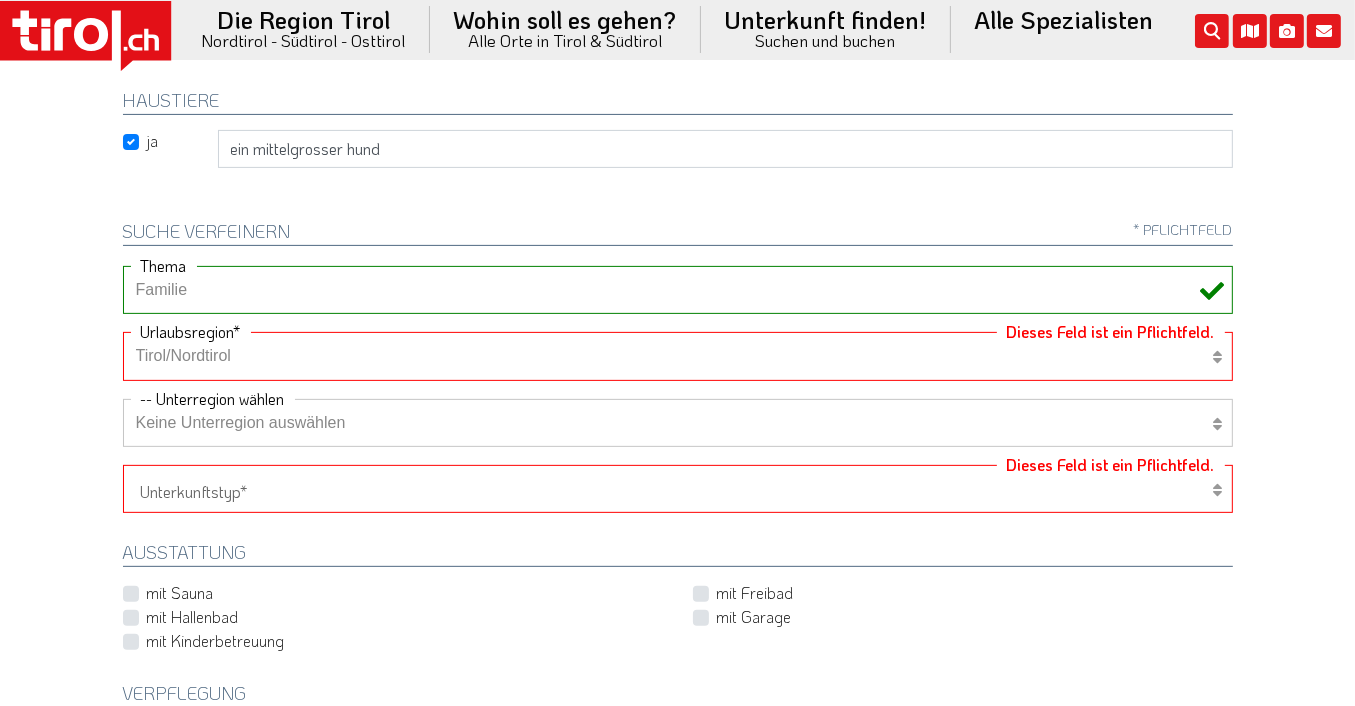 click on "Tirol/Nordtirol
Osttirol
Südtirol
Tirols Nachbarn" at bounding box center (678, 356) 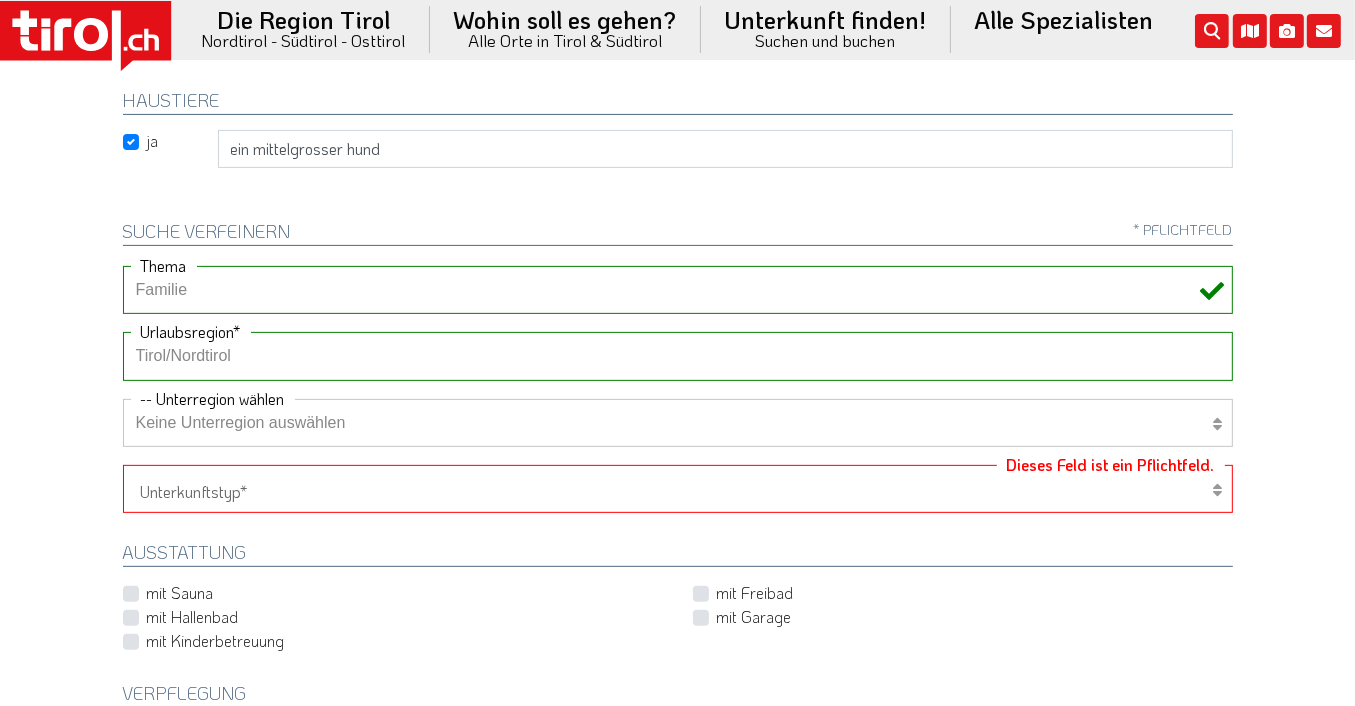 click at bounding box center (1218, 490) 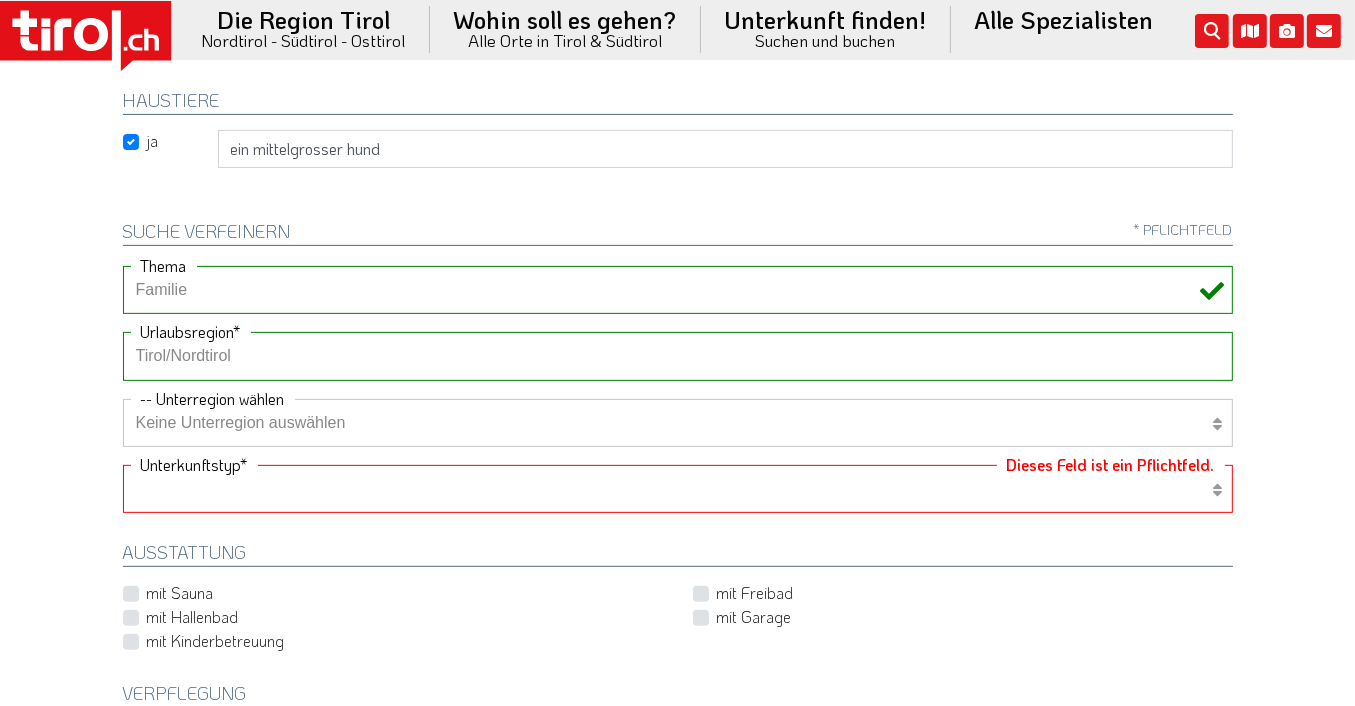 select on "1_1-3" 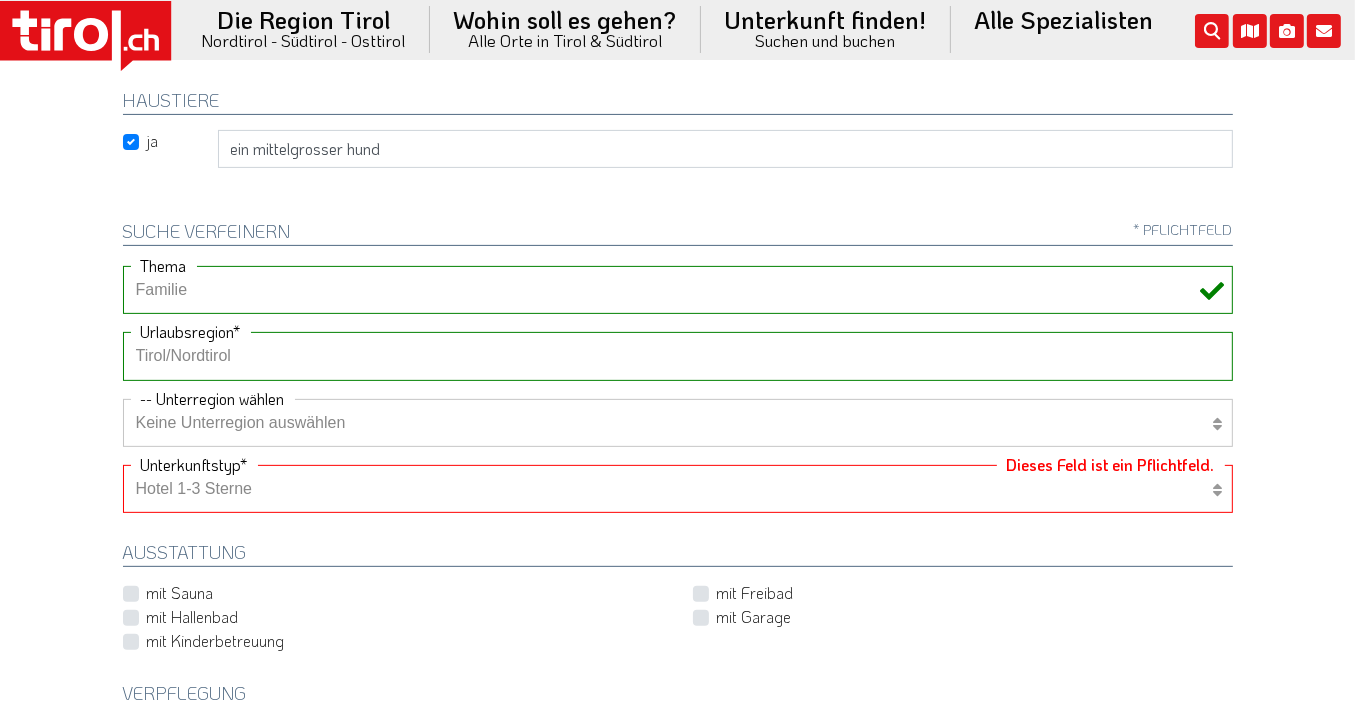 click on "Hotel 1-3 Sterne
Hotel 4-5 Sterne
Ferienwohnung
Chalet/Ferienhaus
Bauernhöfe" at bounding box center (678, 489) 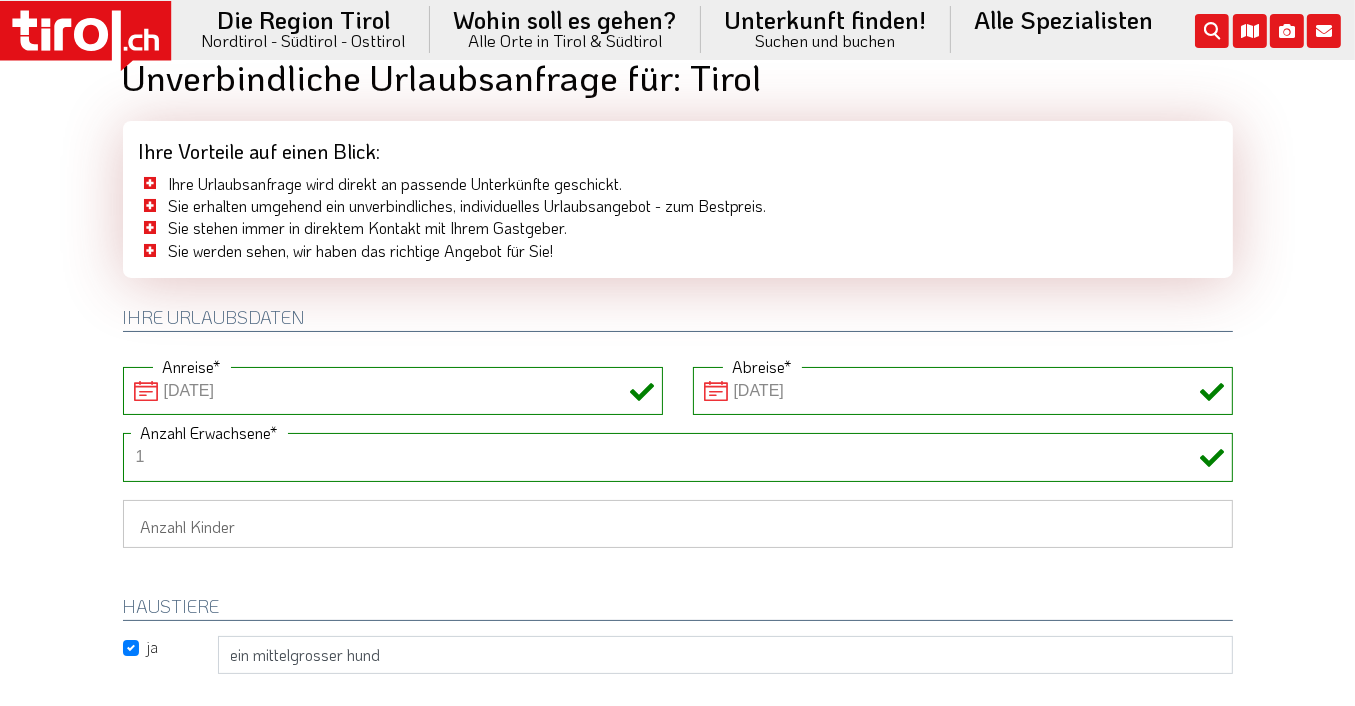 scroll, scrollTop: 0, scrollLeft: 0, axis: both 